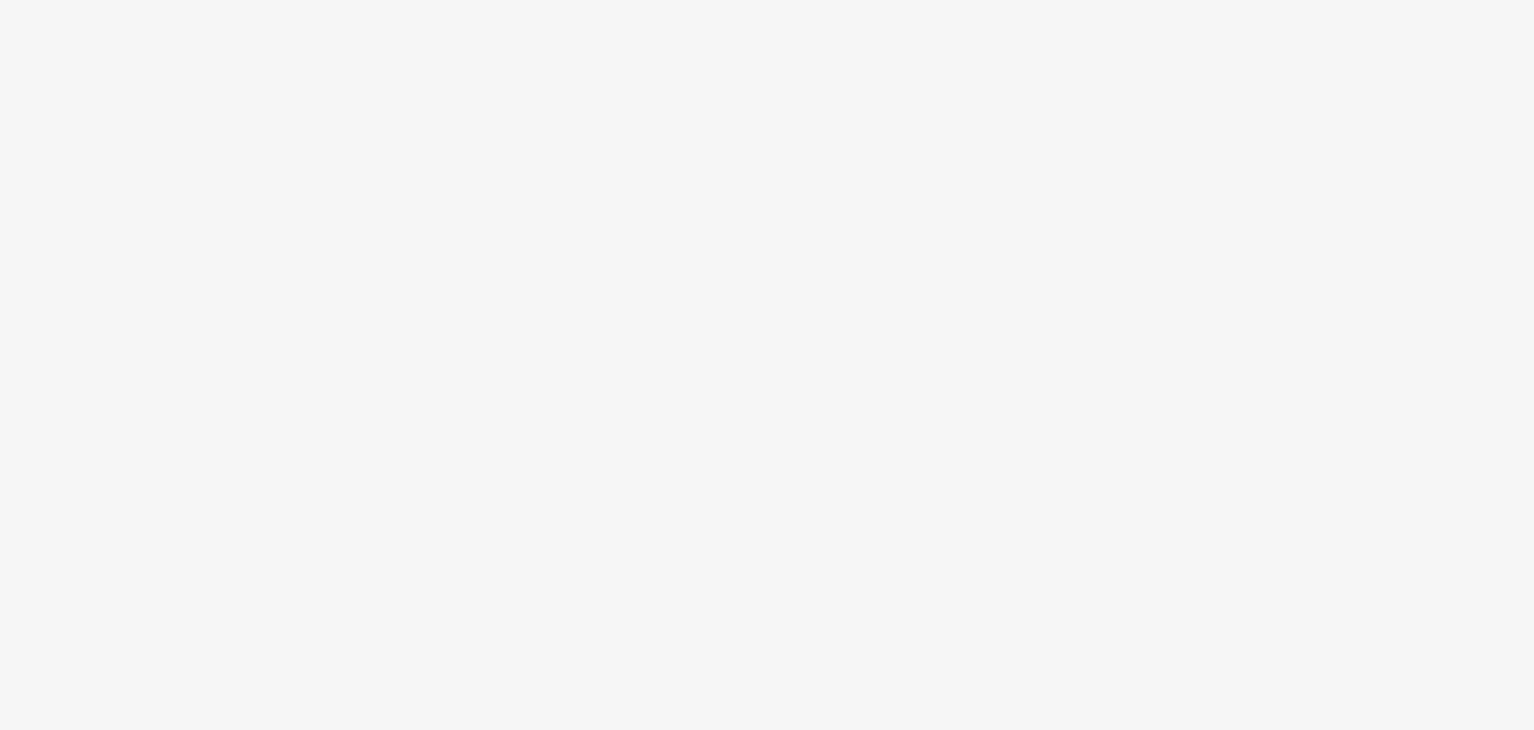 scroll, scrollTop: 0, scrollLeft: 0, axis: both 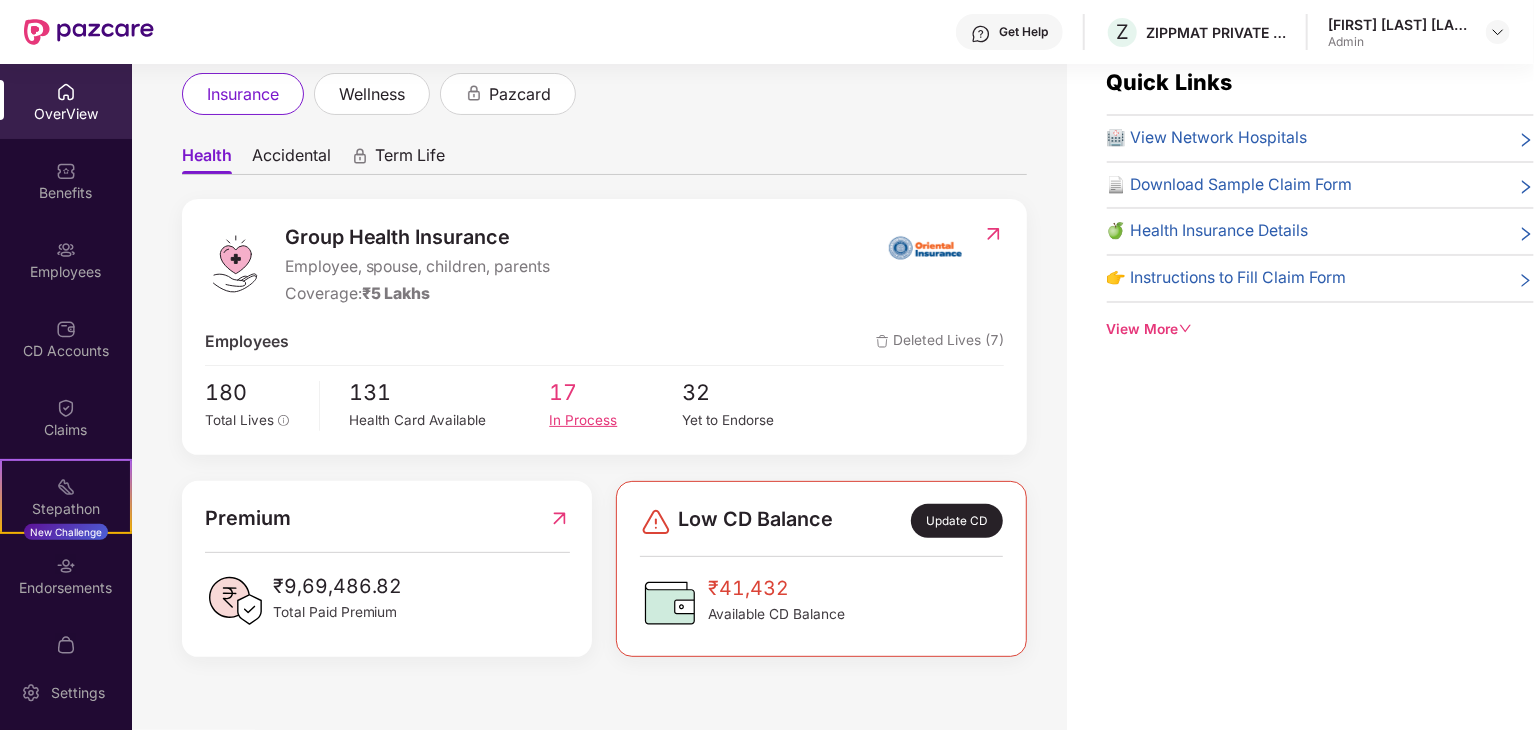 click on "In Process" at bounding box center [615, 420] 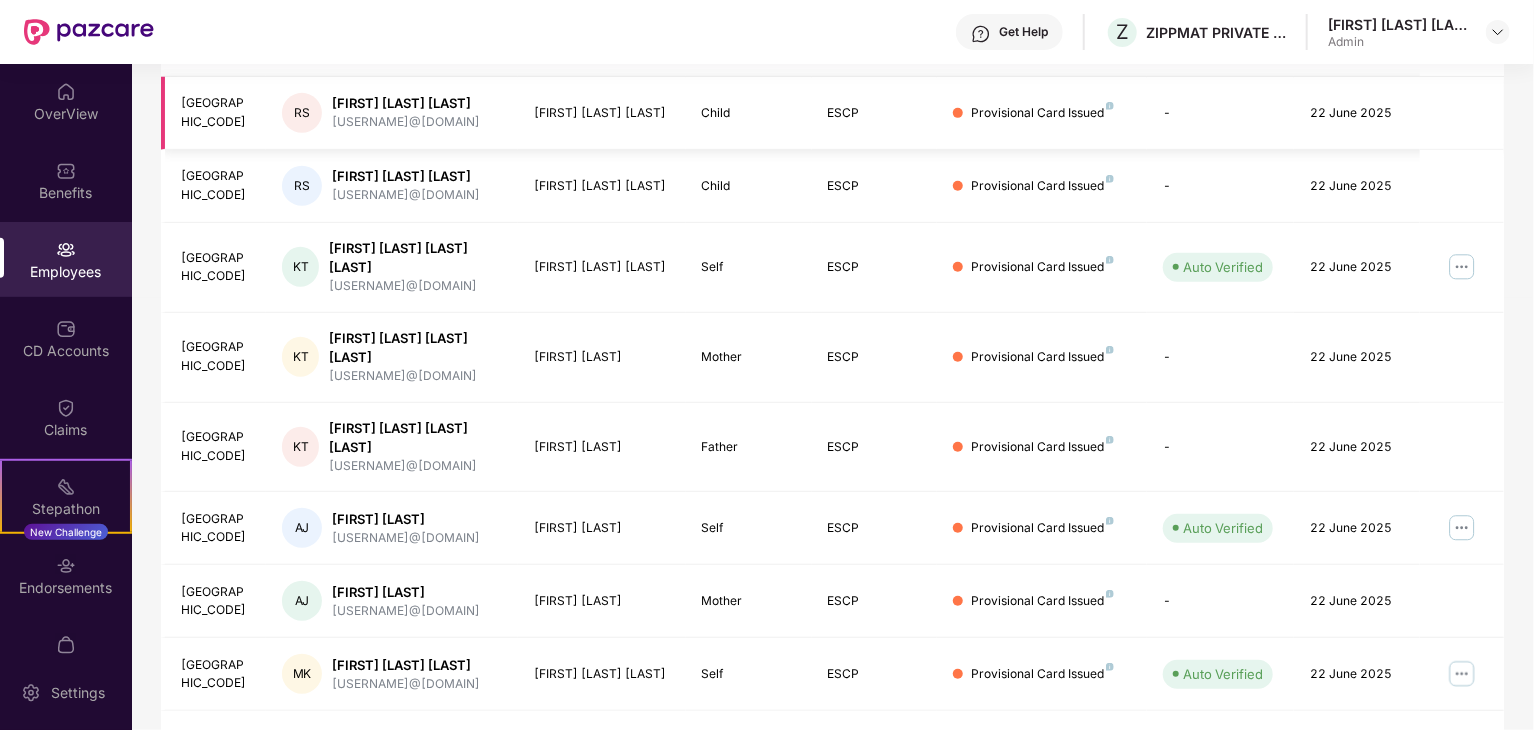 scroll, scrollTop: 0, scrollLeft: 0, axis: both 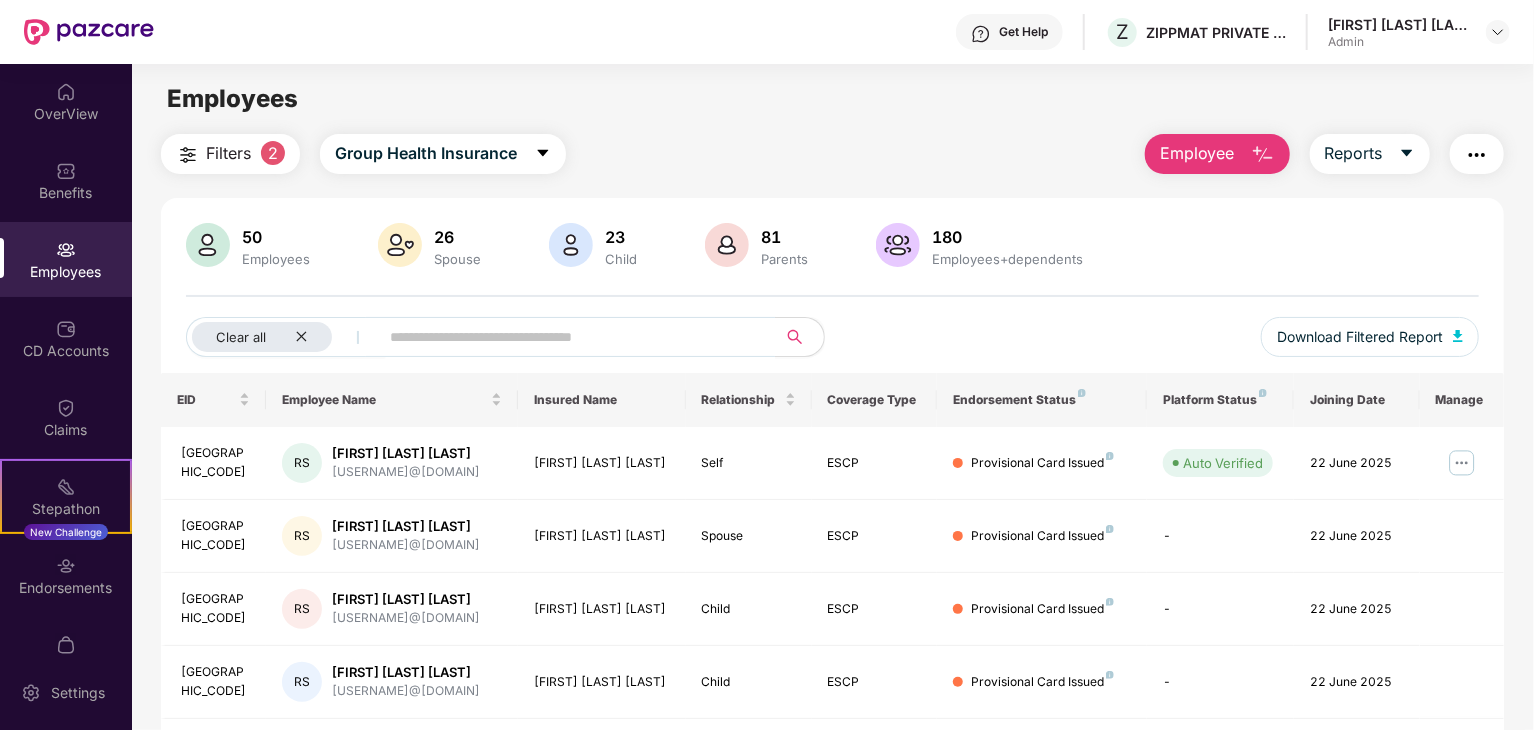 click on "Filters" at bounding box center (228, 153) 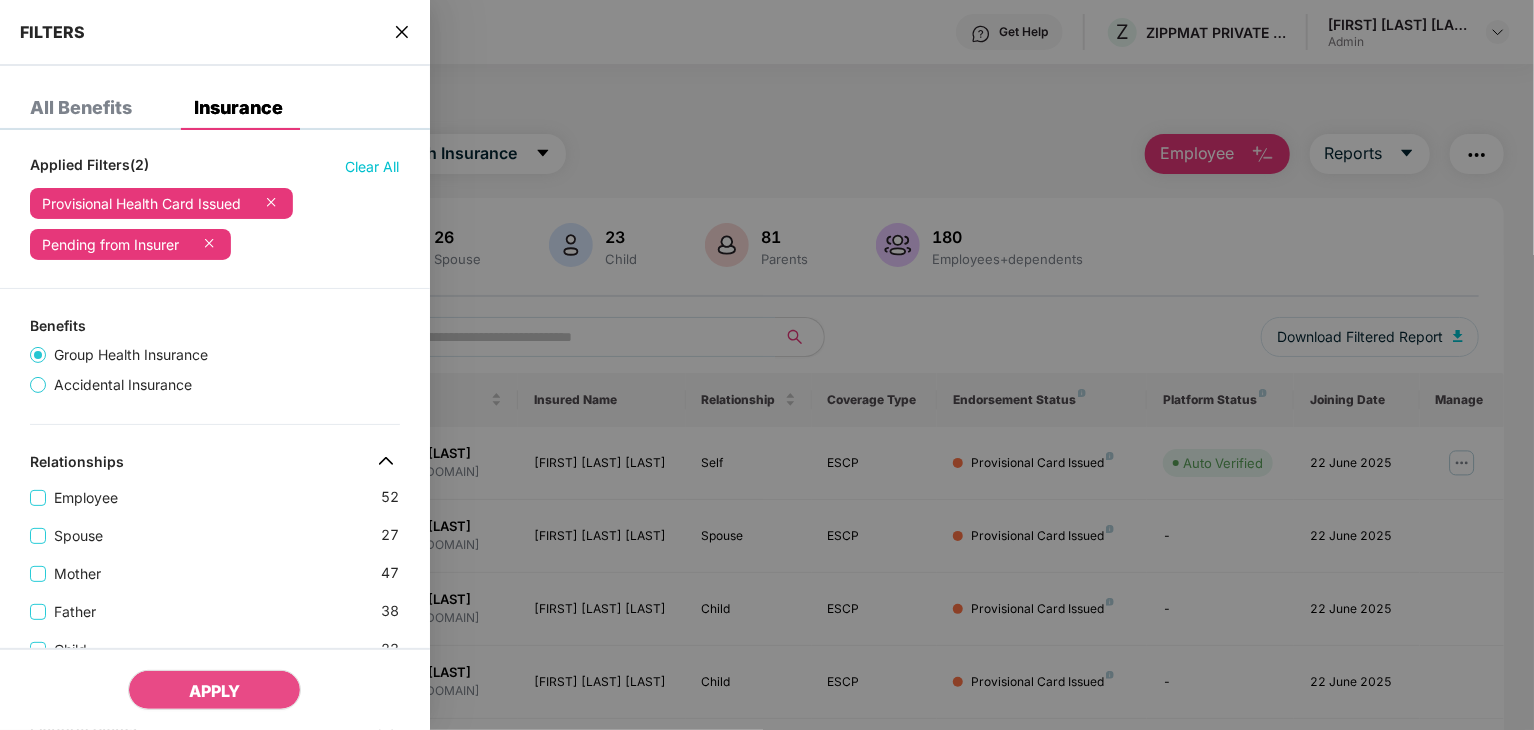 click at bounding box center (767, 365) 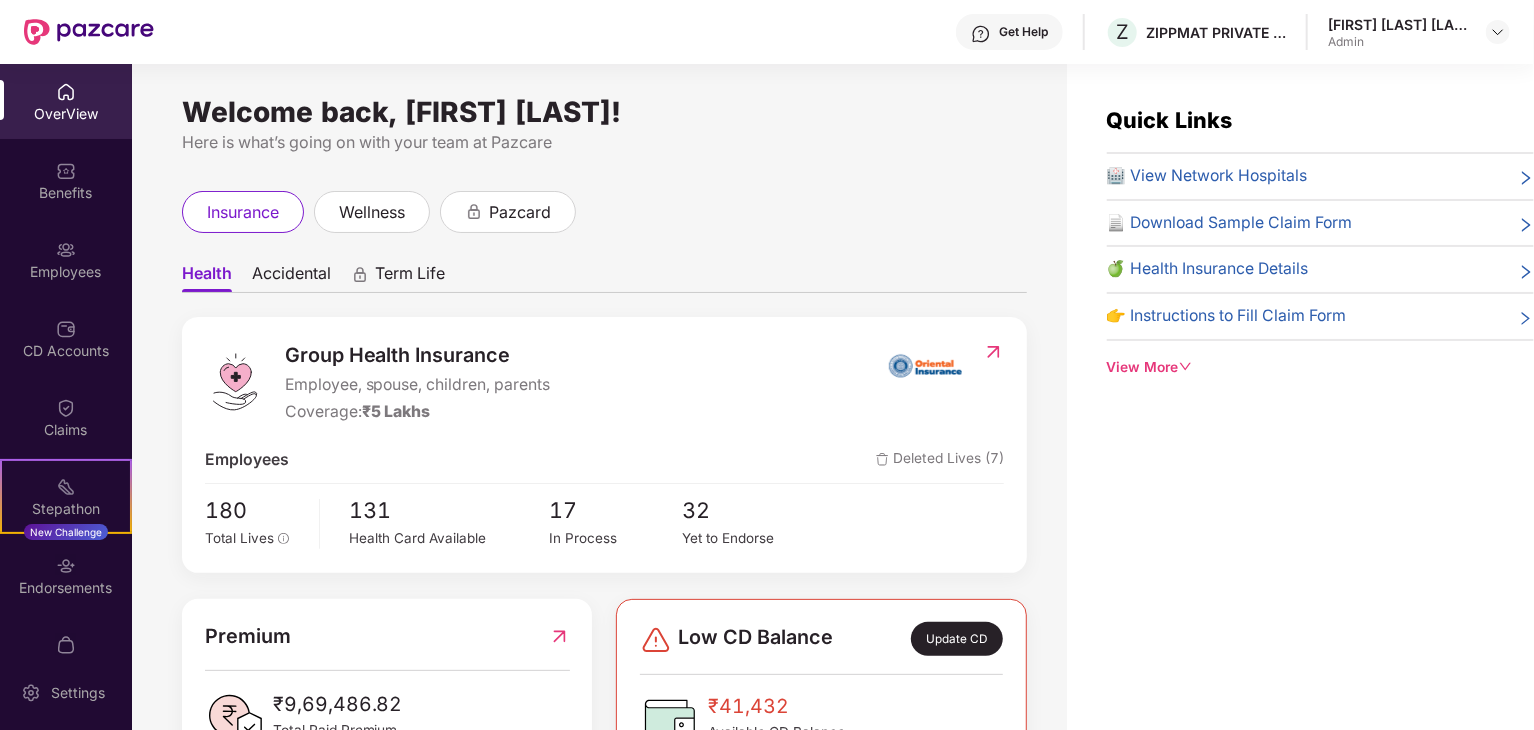 scroll, scrollTop: 80, scrollLeft: 0, axis: vertical 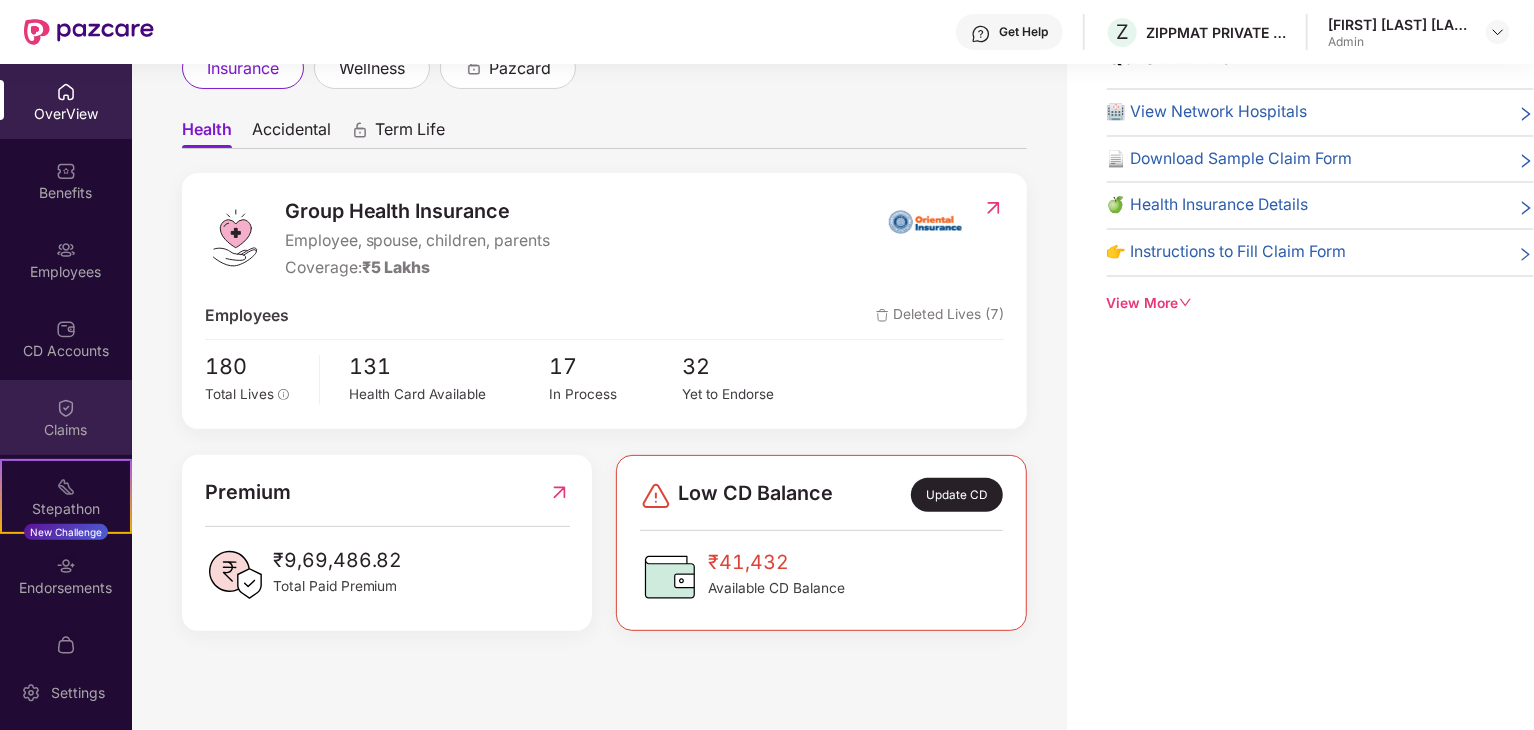 click on "Claims" at bounding box center [66, 417] 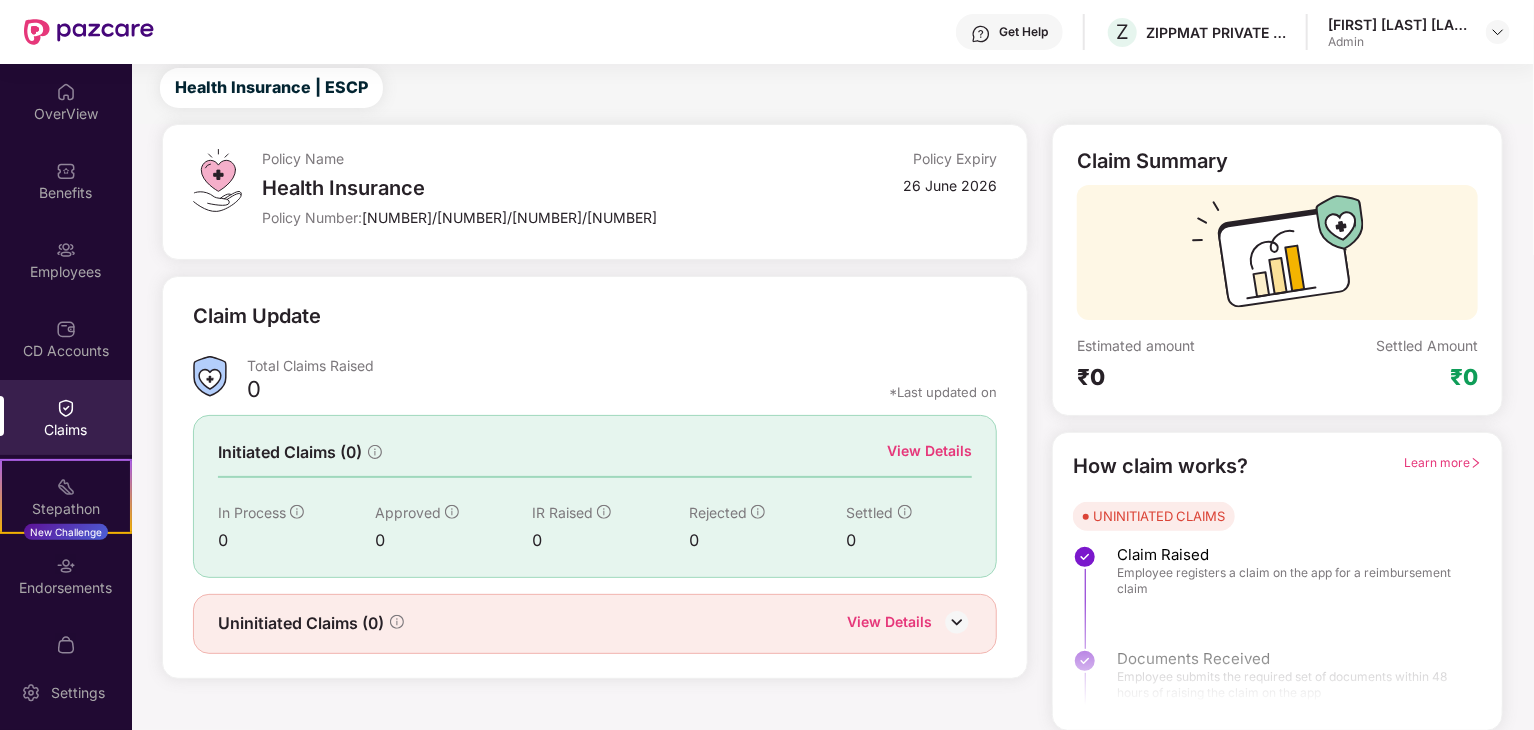 scroll, scrollTop: 0, scrollLeft: 0, axis: both 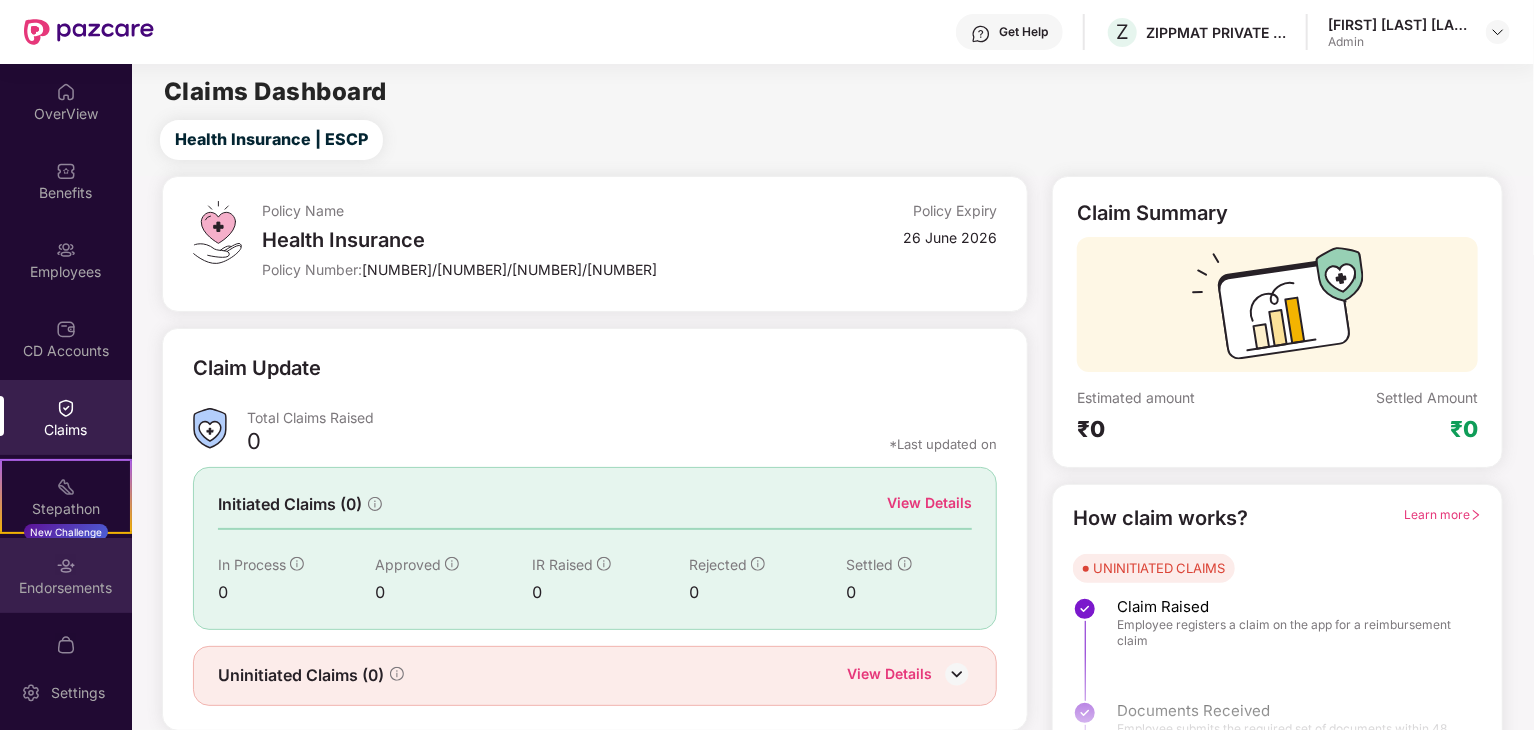 click on "Endorsements" at bounding box center (66, 575) 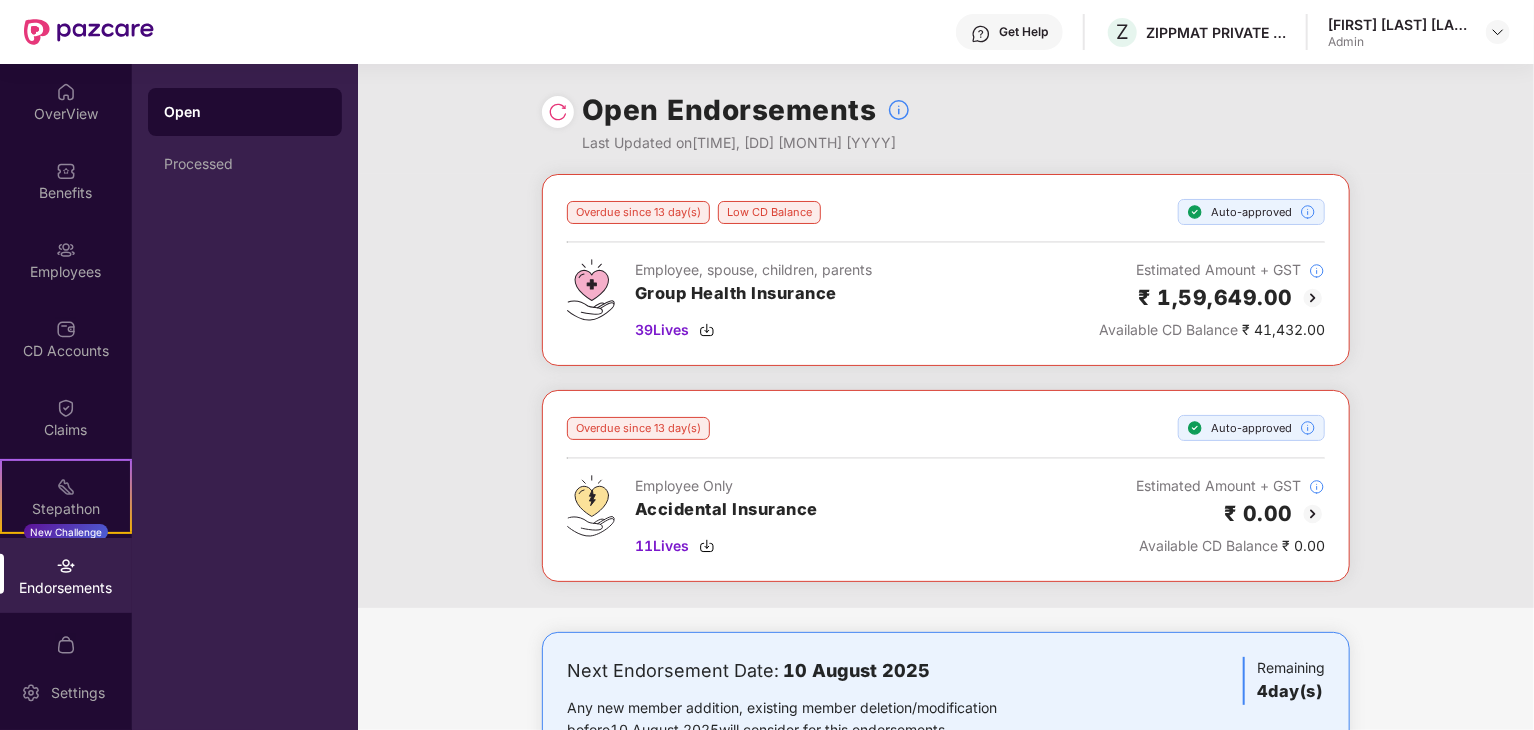 scroll, scrollTop: 73, scrollLeft: 0, axis: vertical 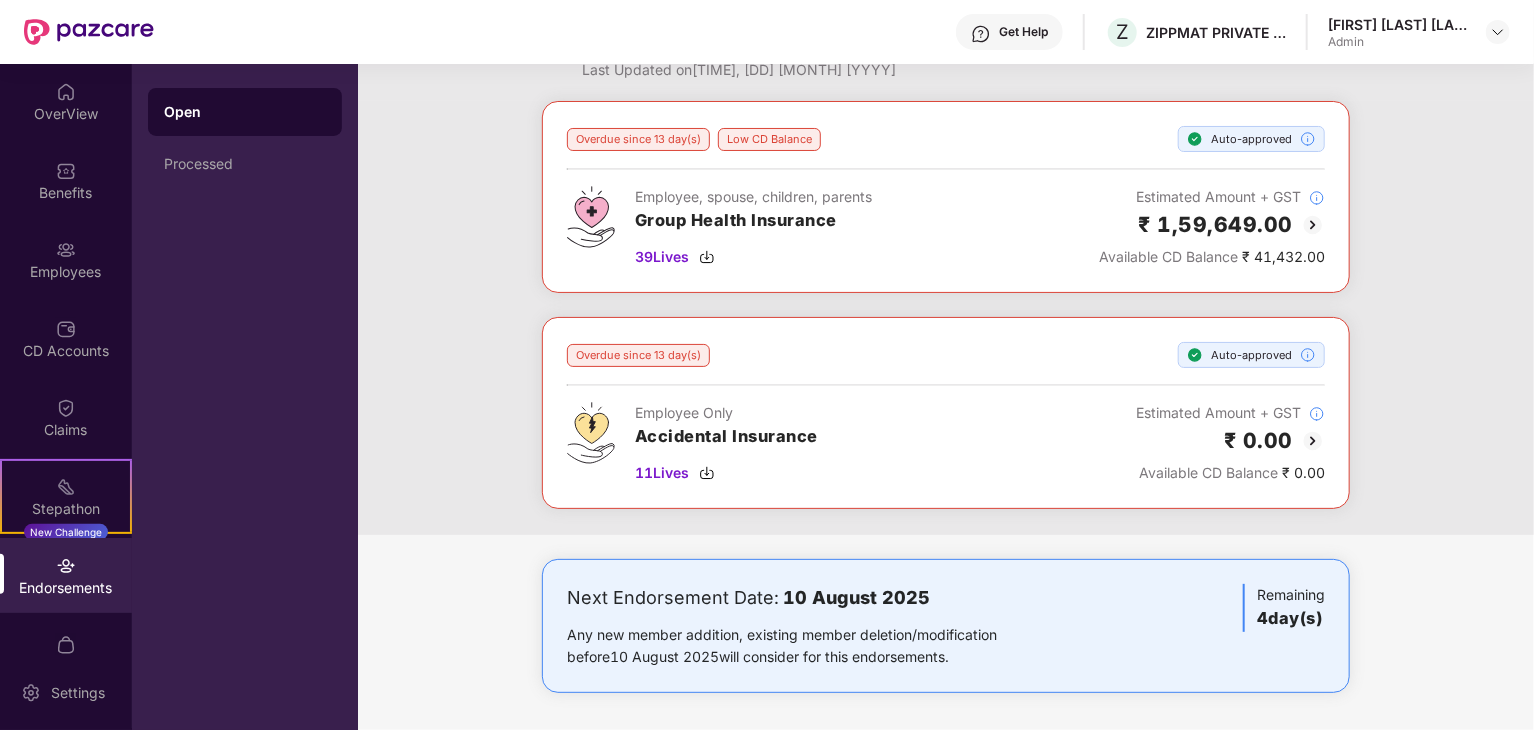 click at bounding box center (1313, 225) 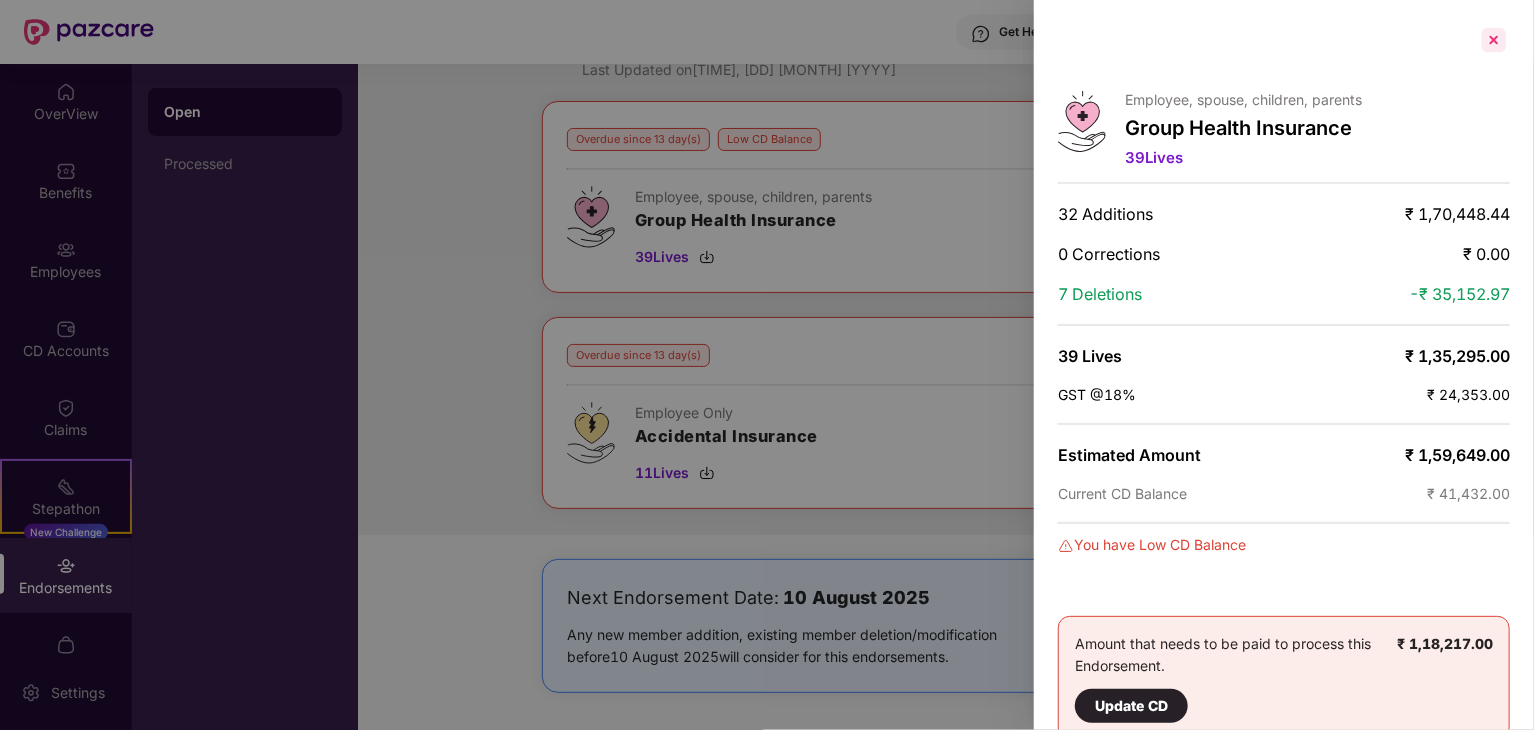 click at bounding box center [1494, 40] 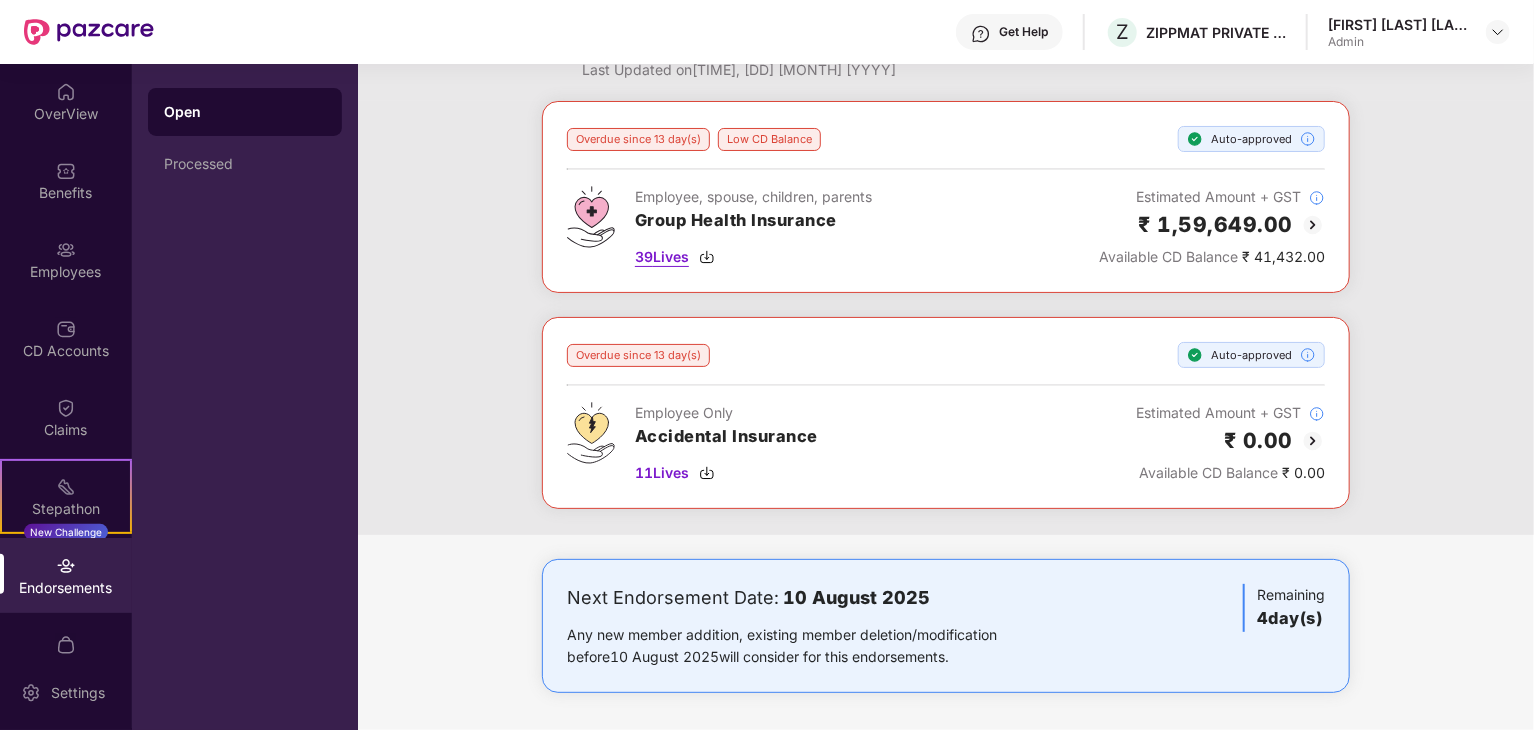 click on "39  Lives" at bounding box center [662, 257] 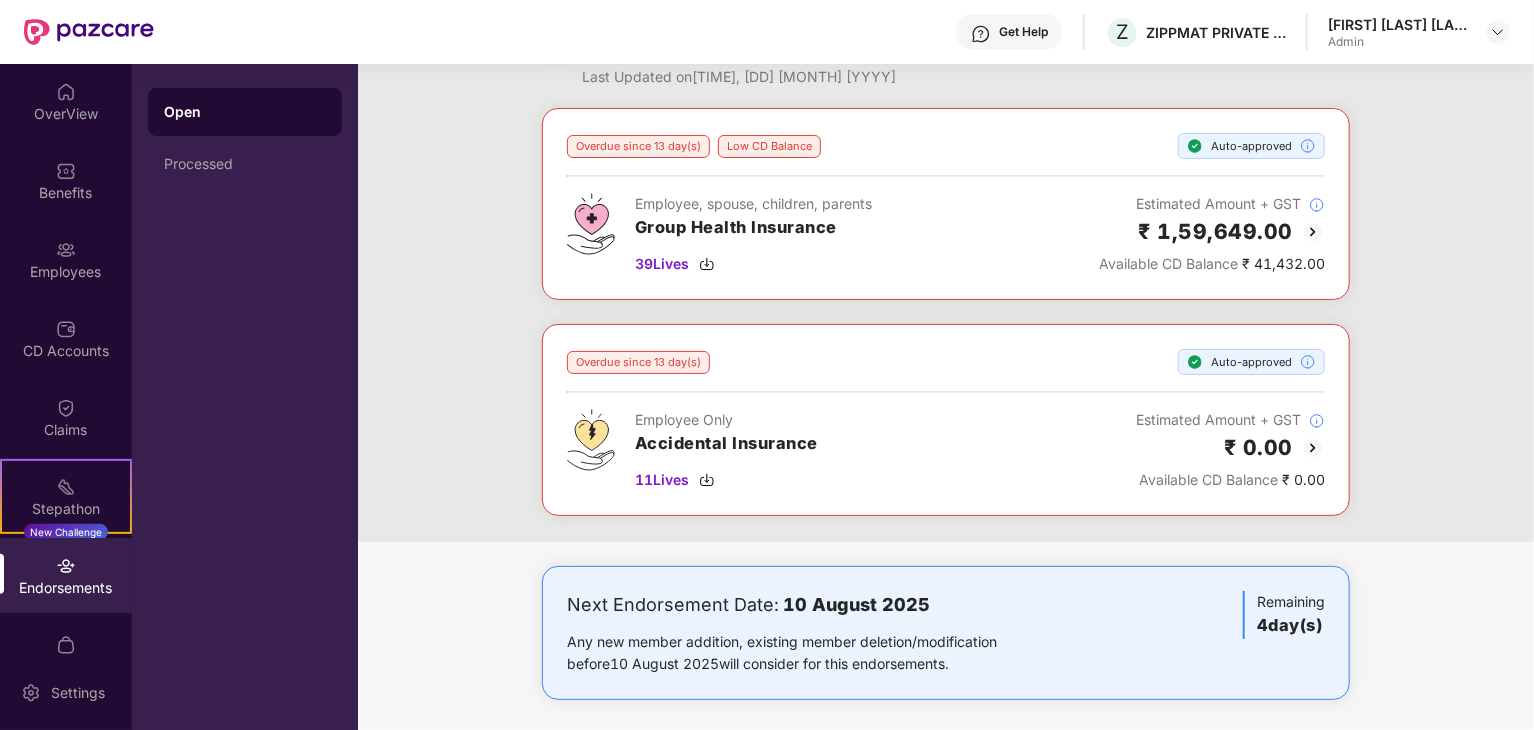 scroll, scrollTop: 73, scrollLeft: 0, axis: vertical 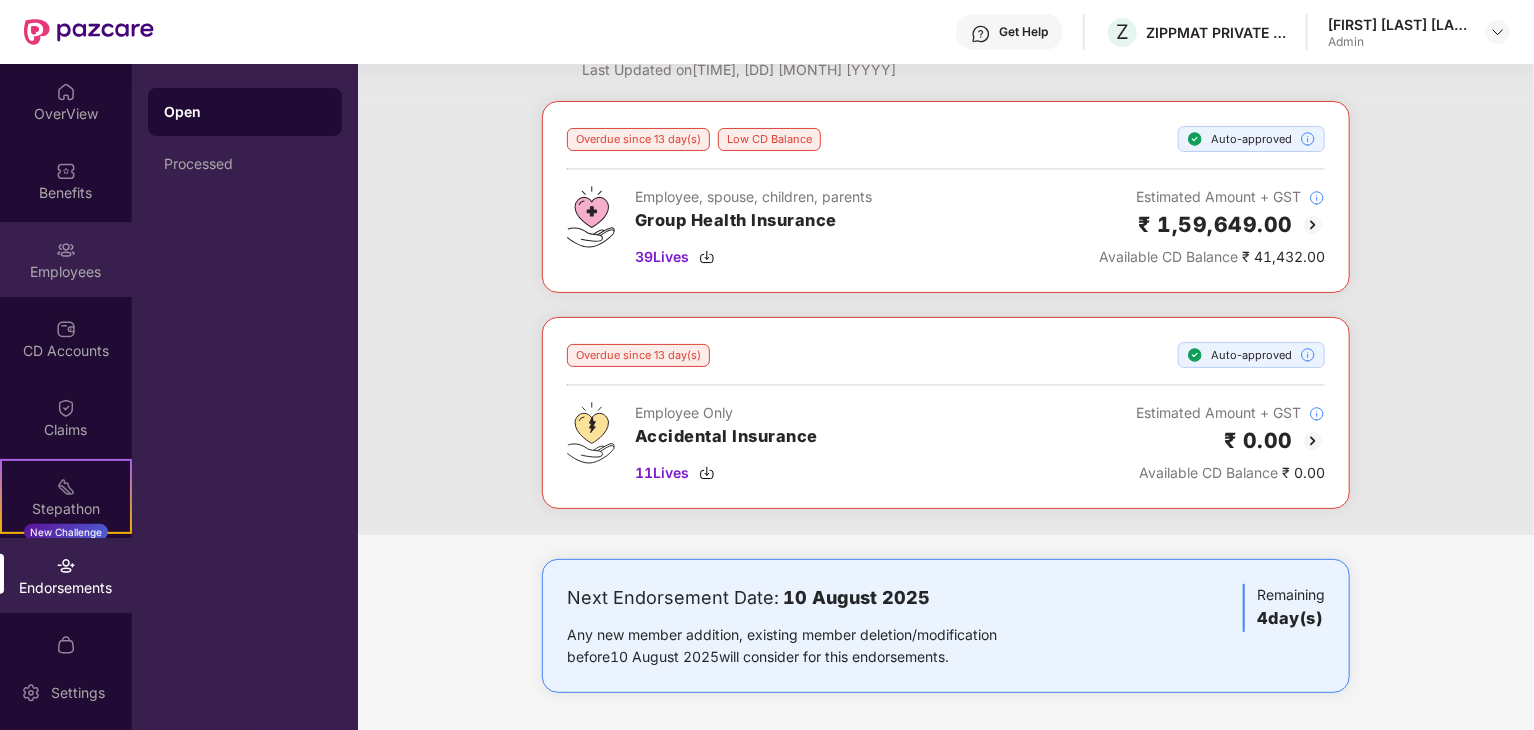 click on "Employees" at bounding box center (66, 272) 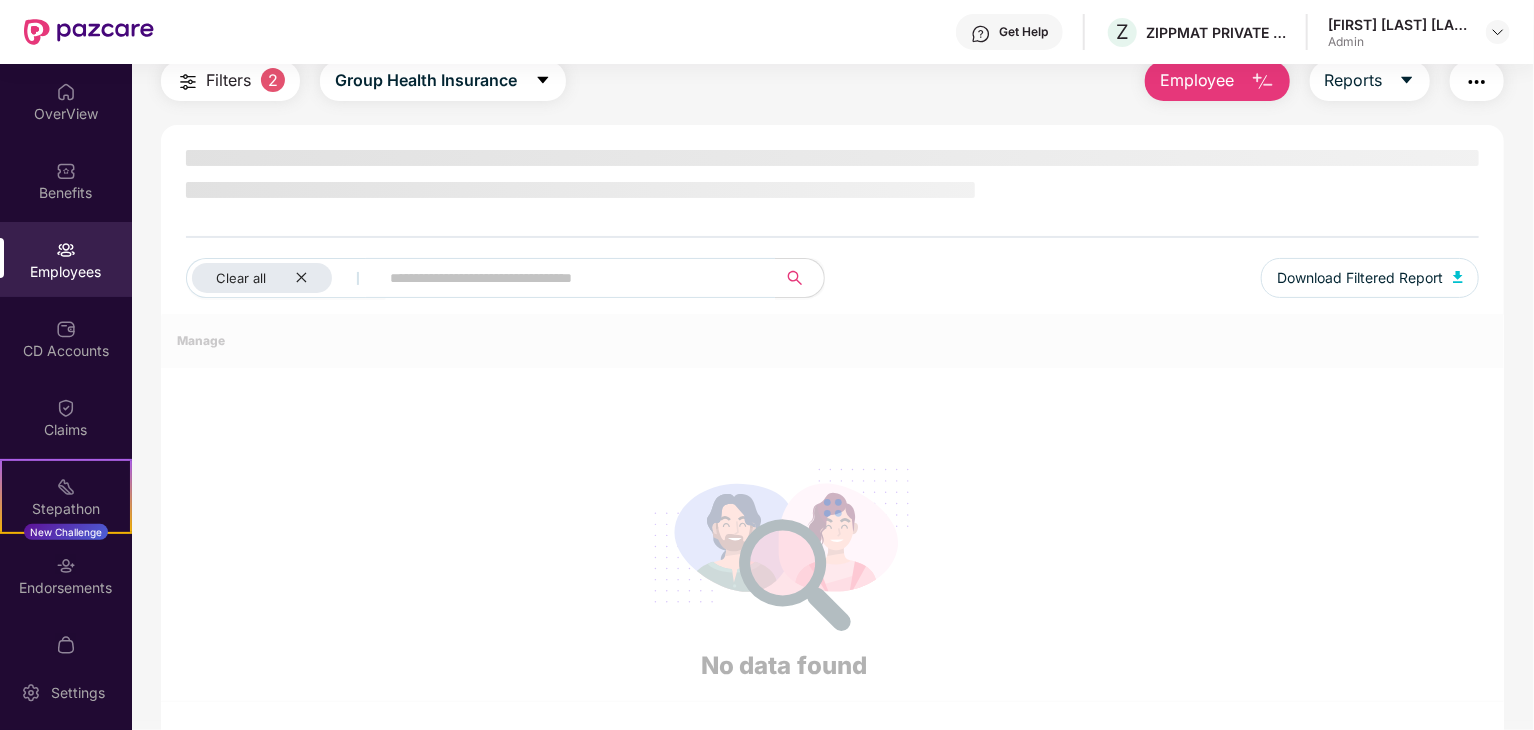 scroll, scrollTop: 73, scrollLeft: 0, axis: vertical 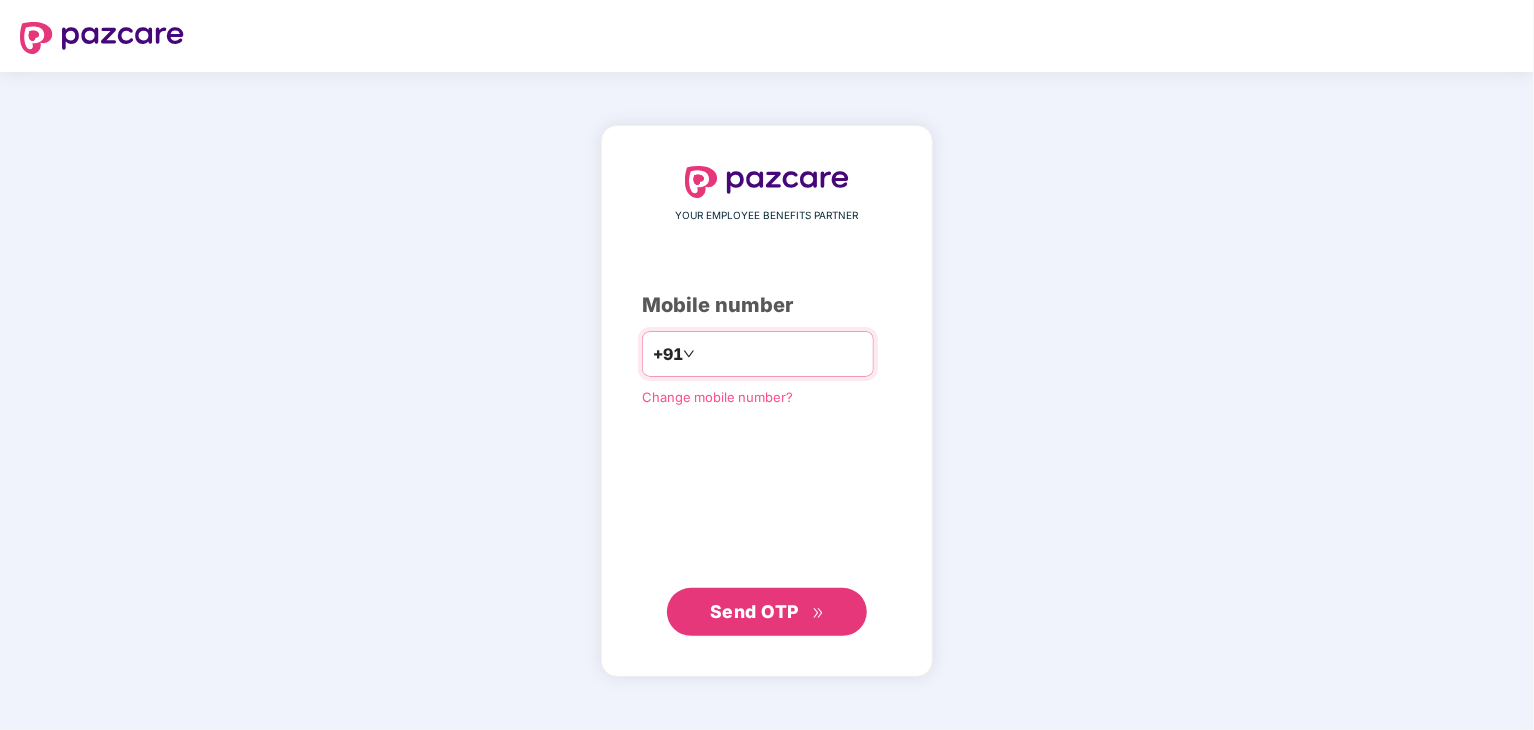 click at bounding box center [781, 354] 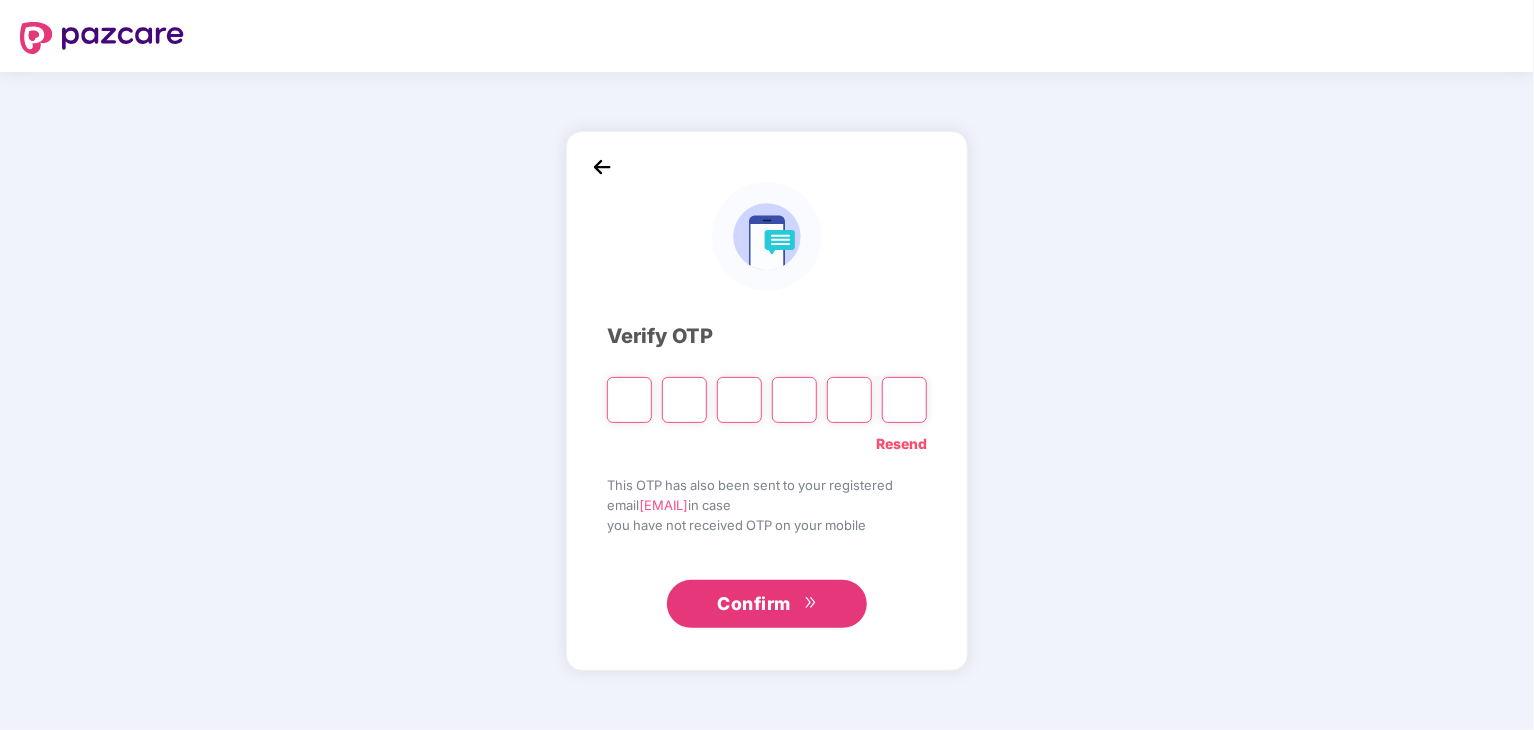 type on "*" 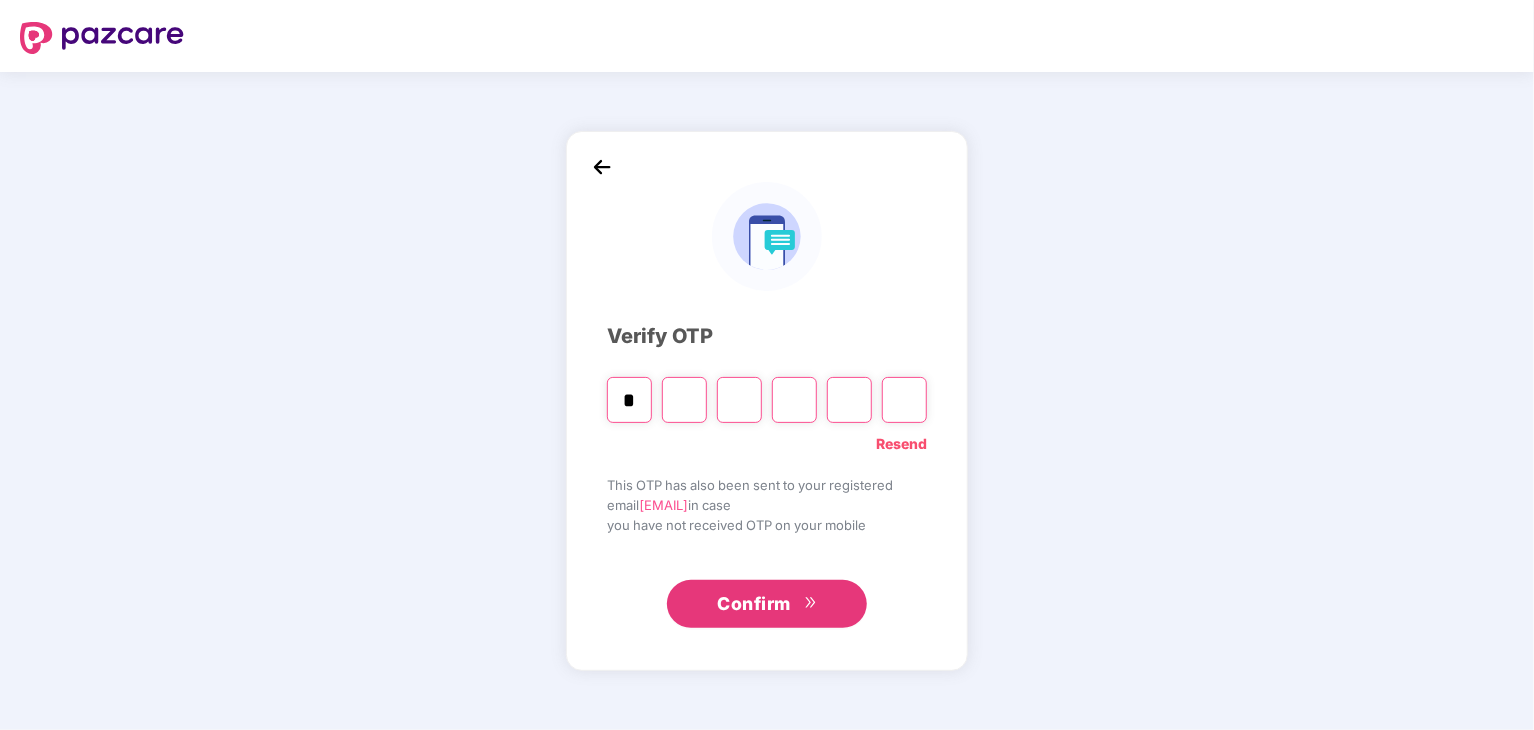 type on "*" 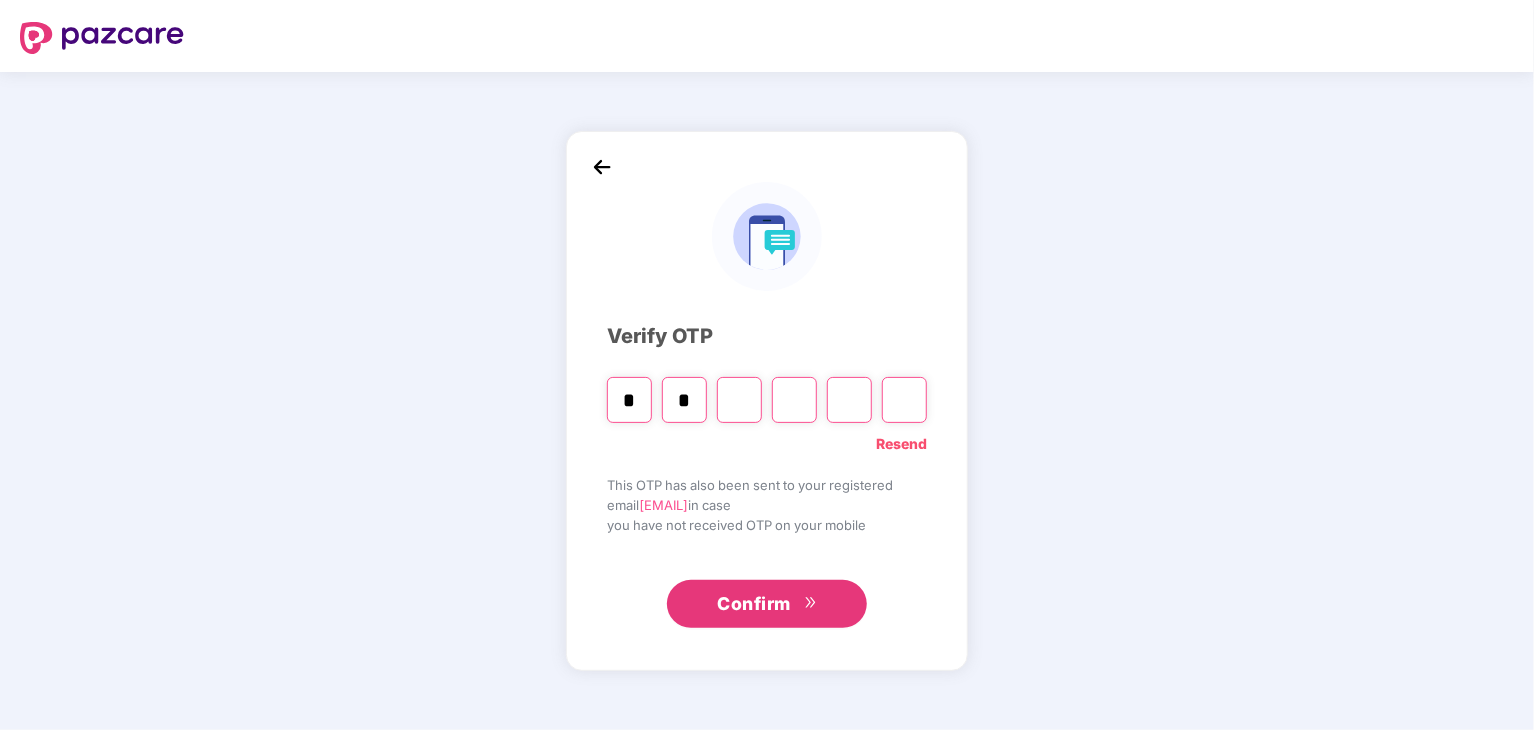 type on "*" 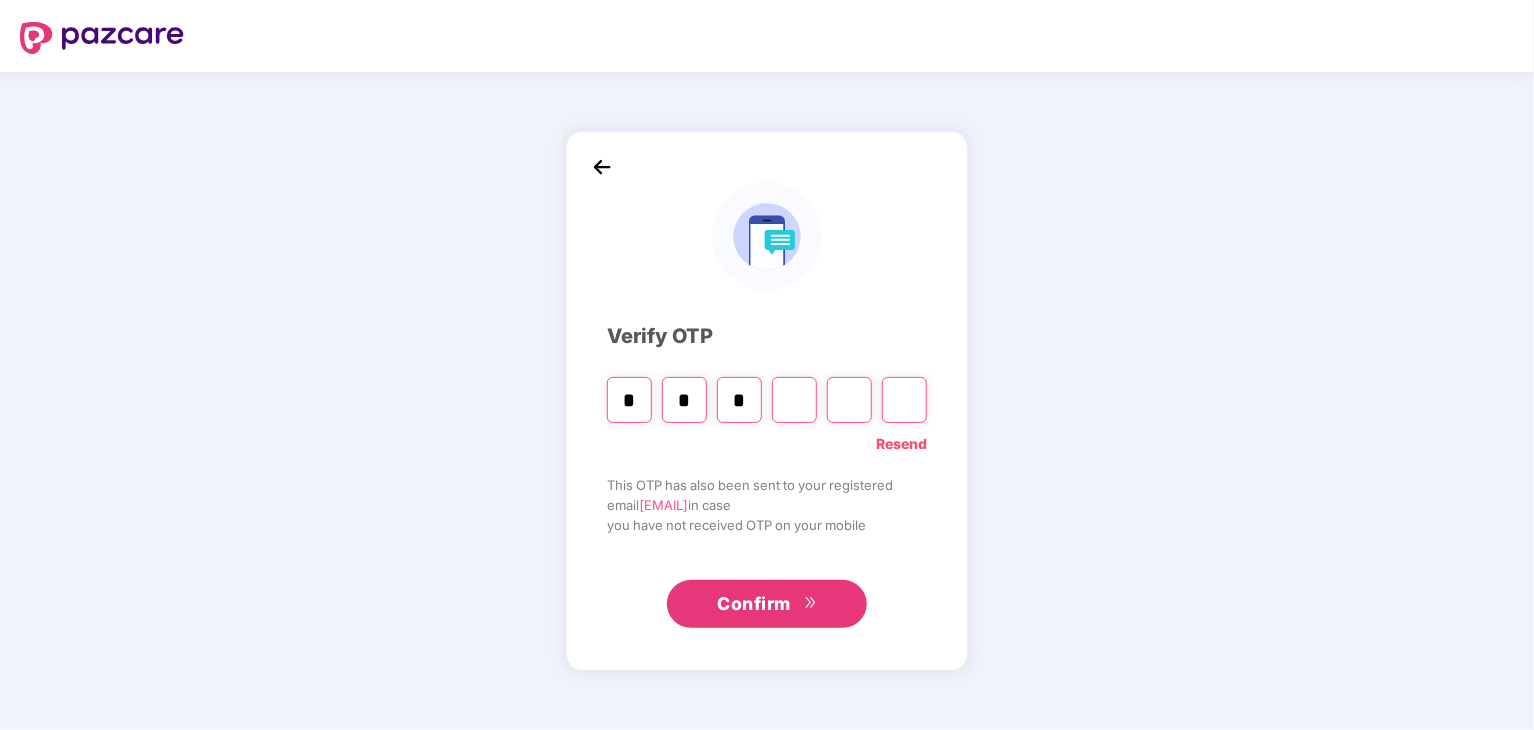 type on "*" 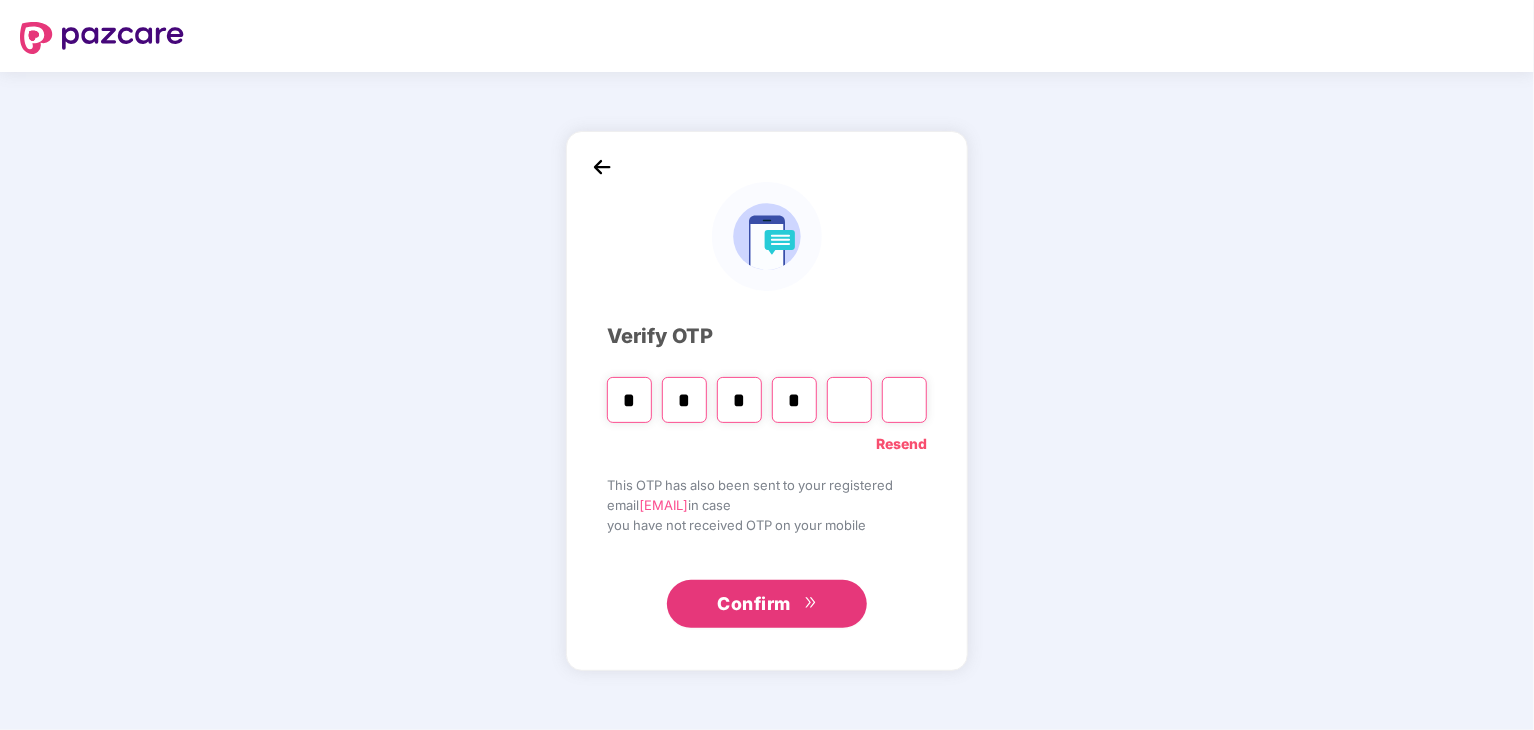 type on "*" 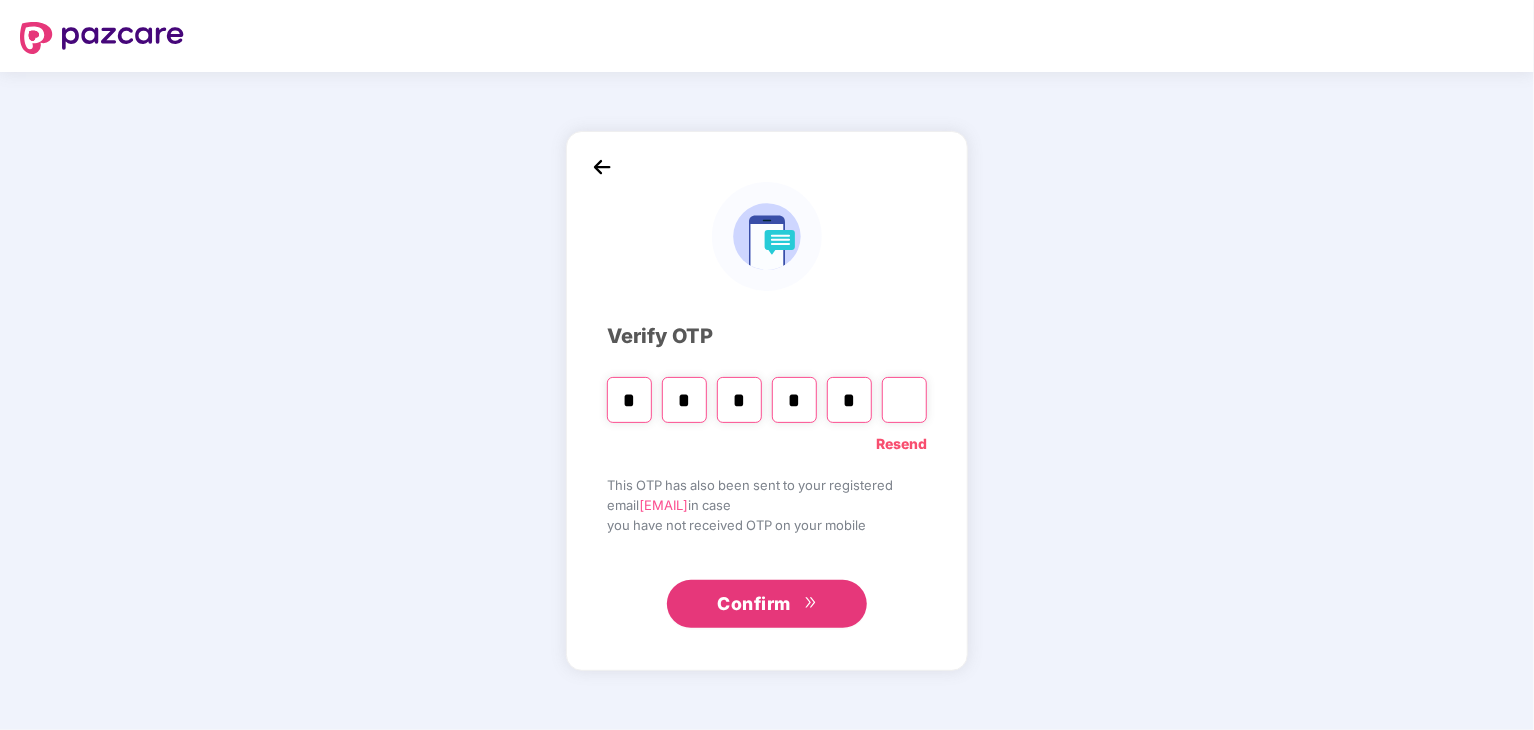 type on "*" 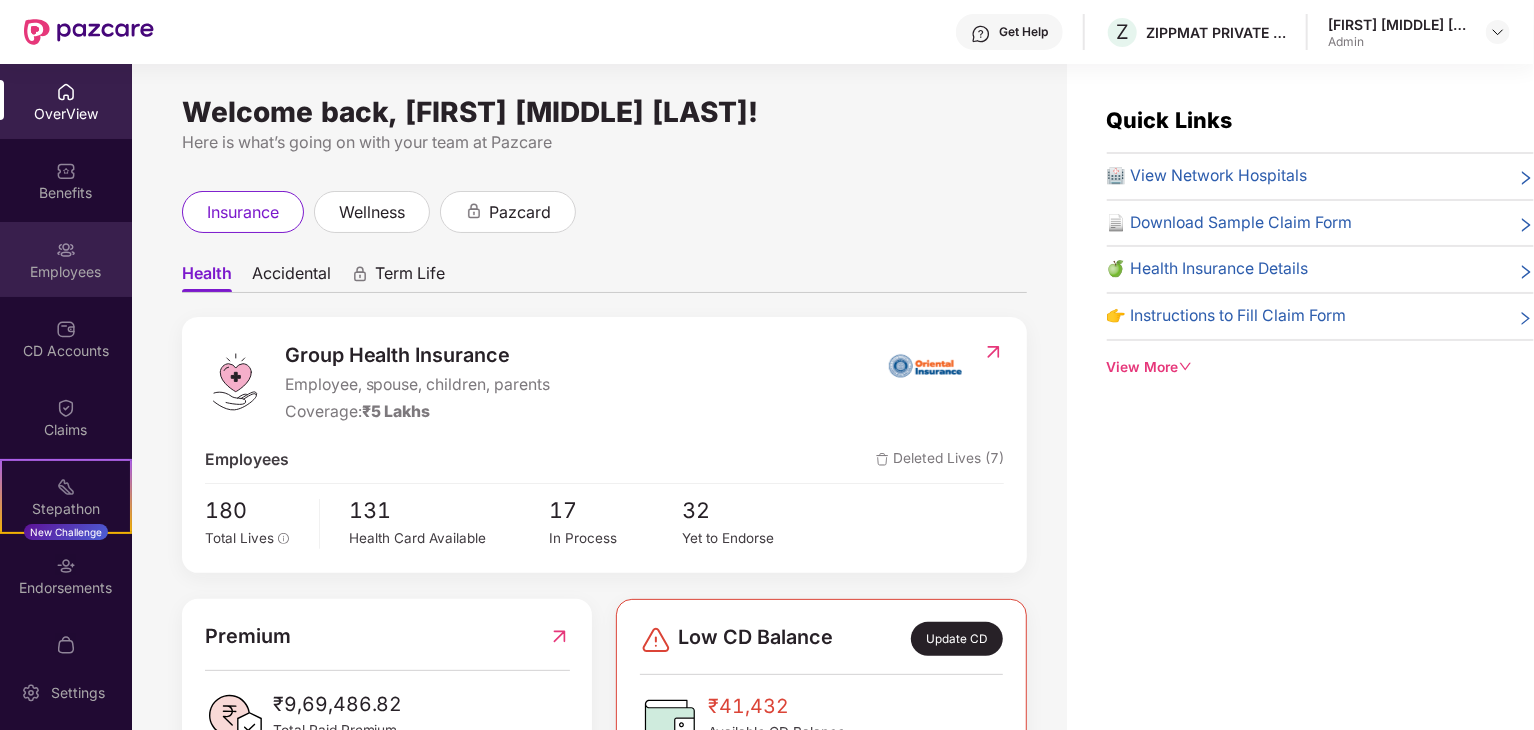 click at bounding box center (66, 250) 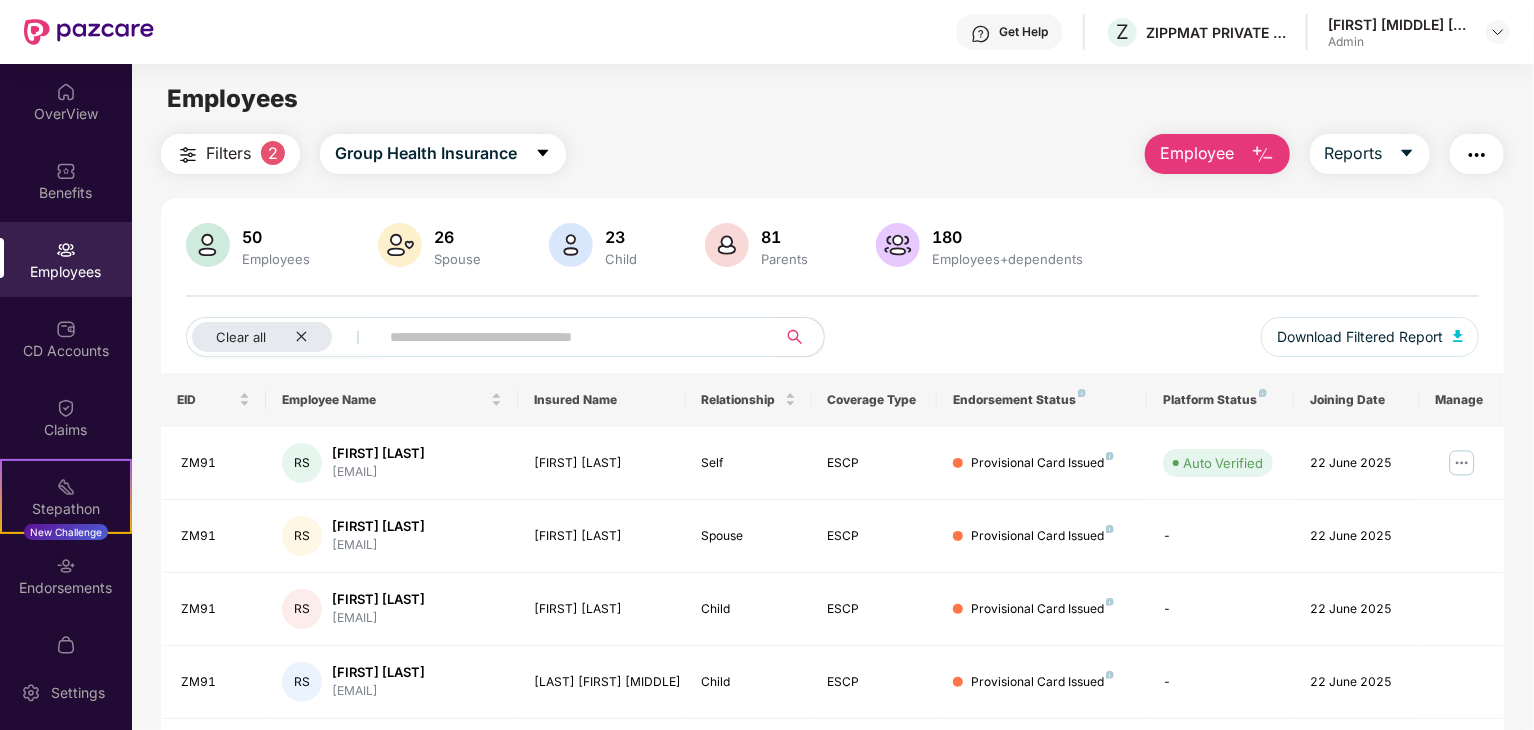 click on "Employee" at bounding box center (1217, 154) 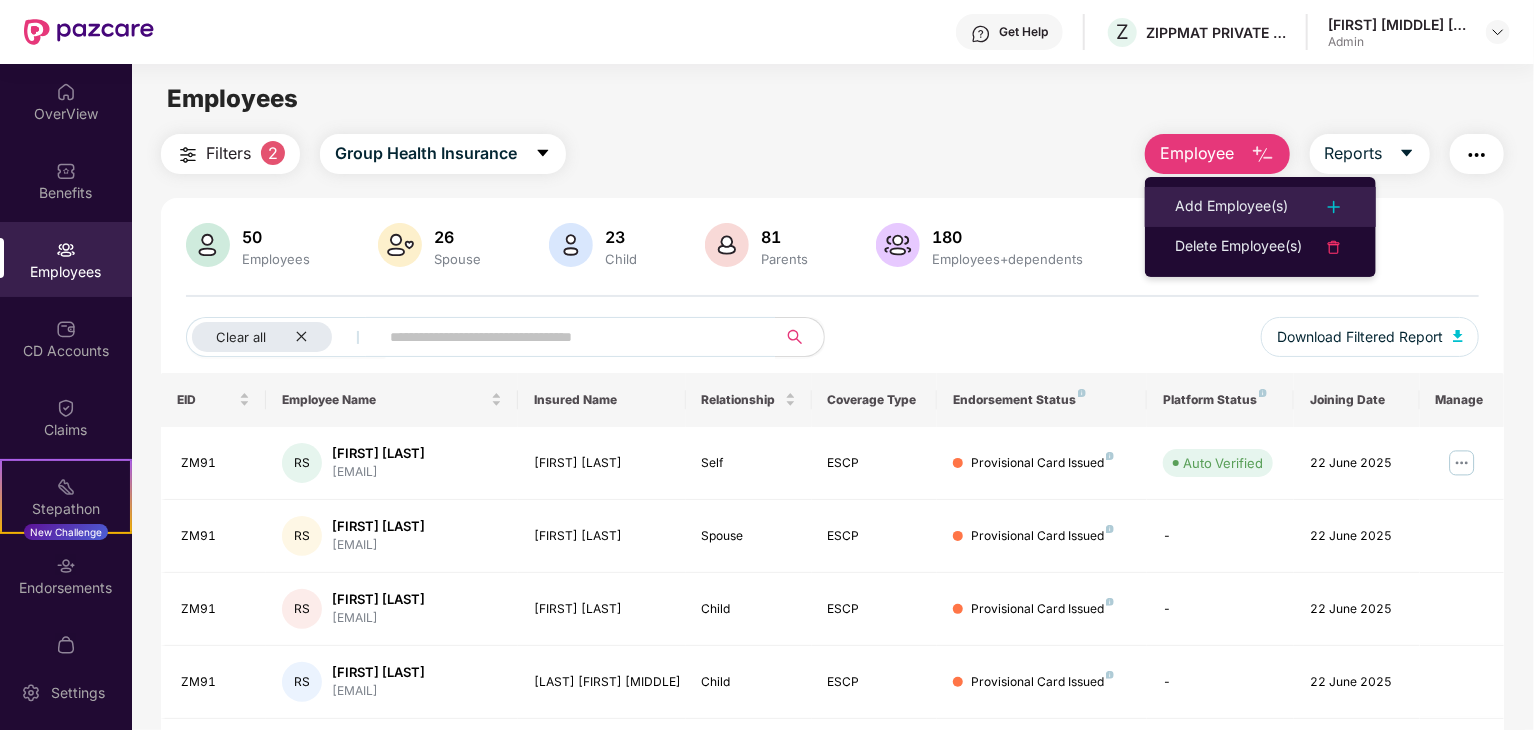 click on "Add Employee(s)" at bounding box center (1231, 207) 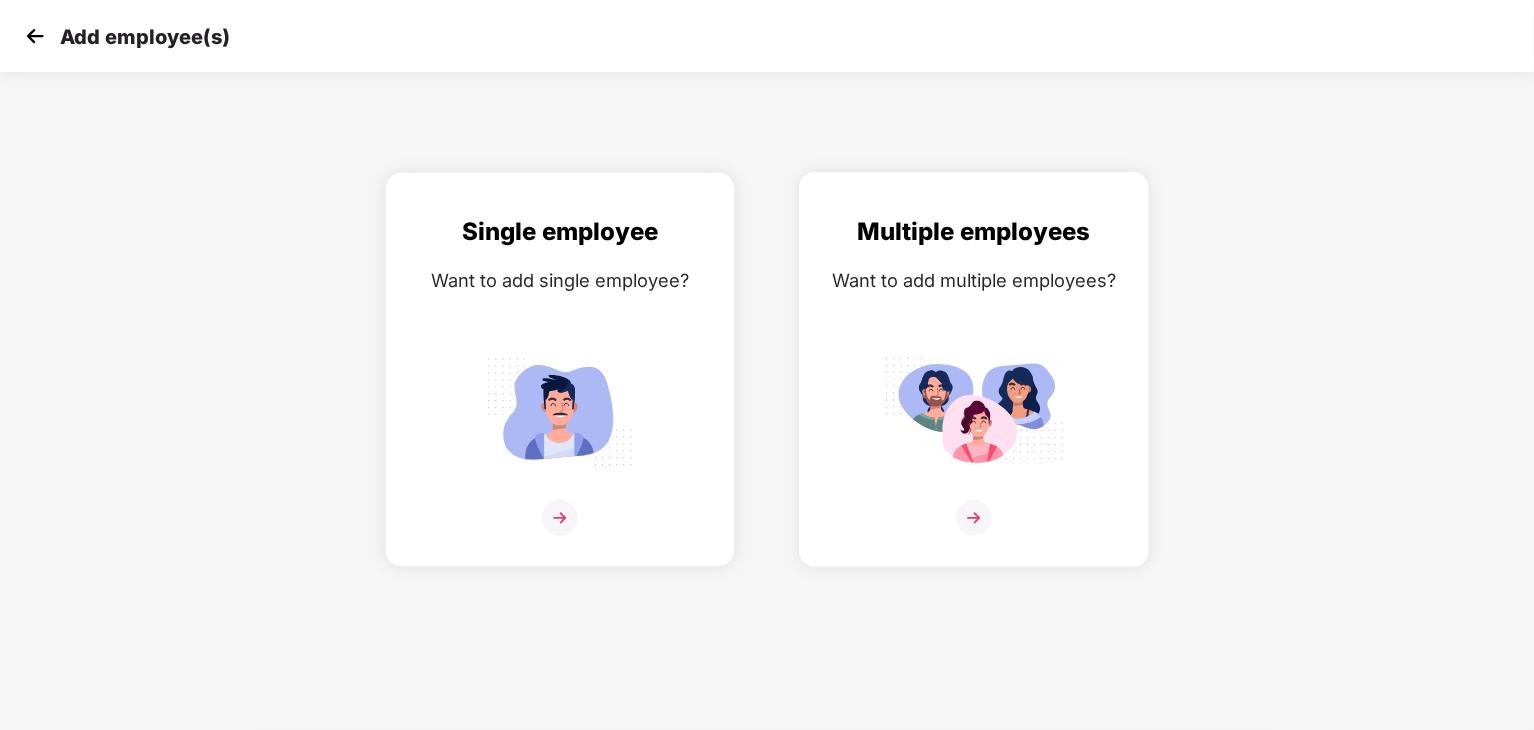 click at bounding box center [974, 411] 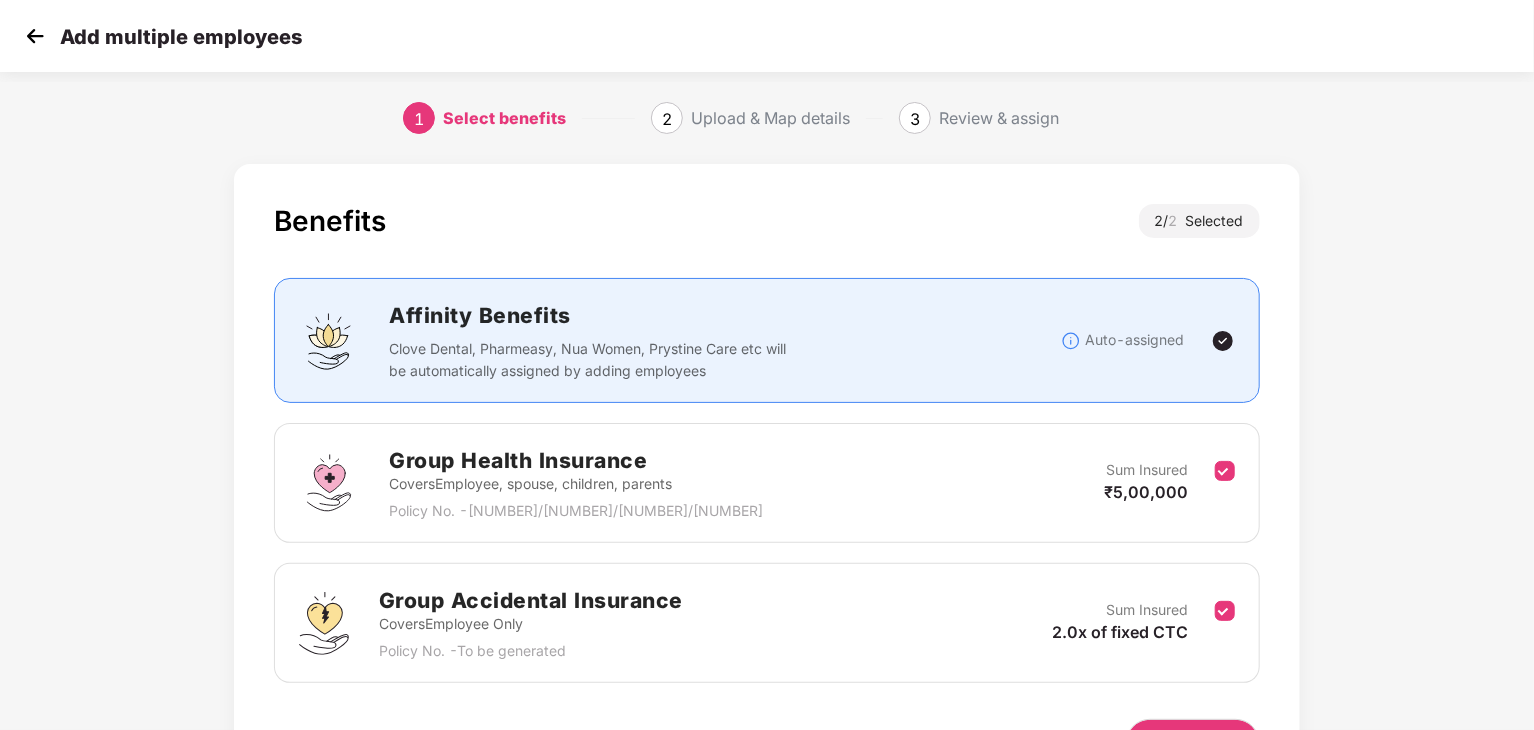 scroll, scrollTop: 126, scrollLeft: 1, axis: both 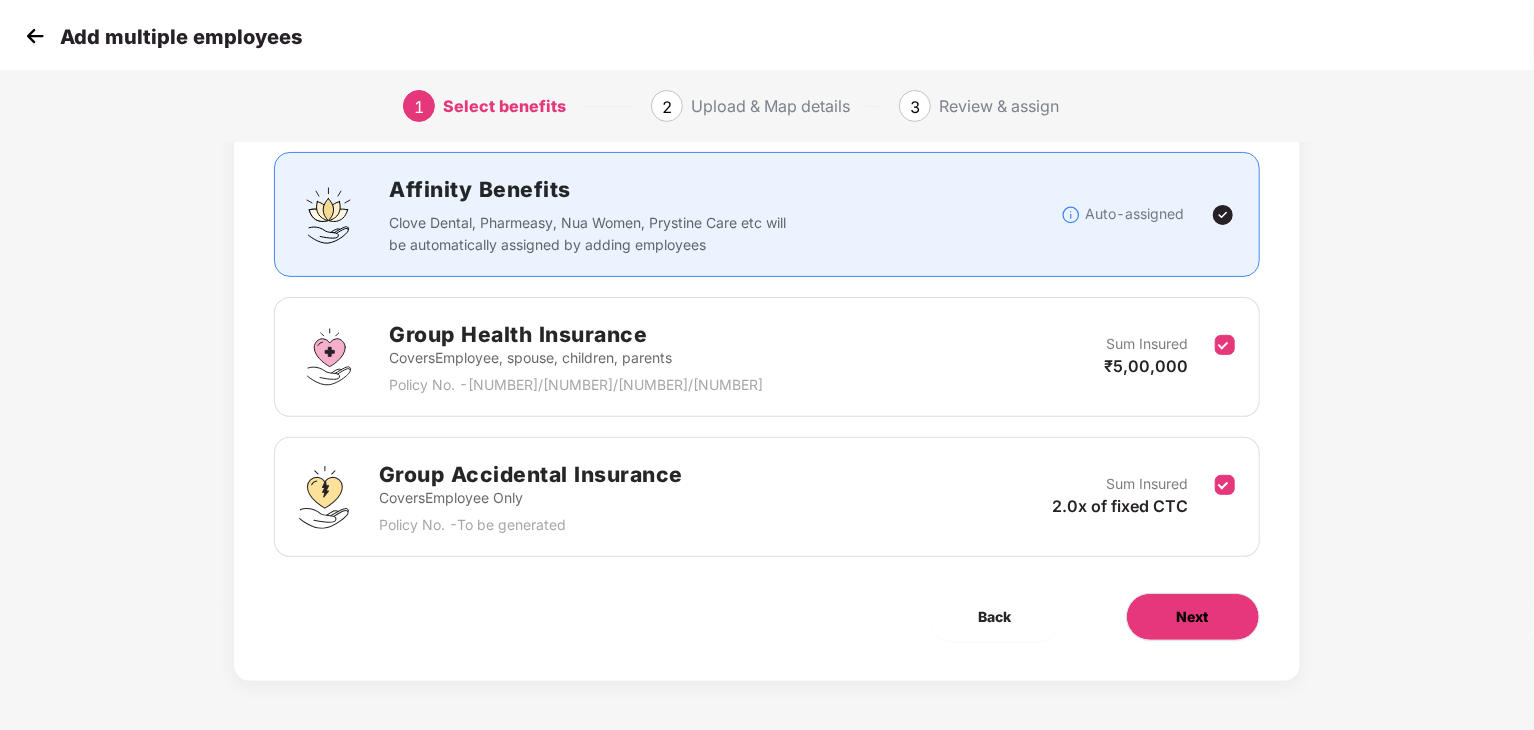 click on "Next" at bounding box center [1193, 617] 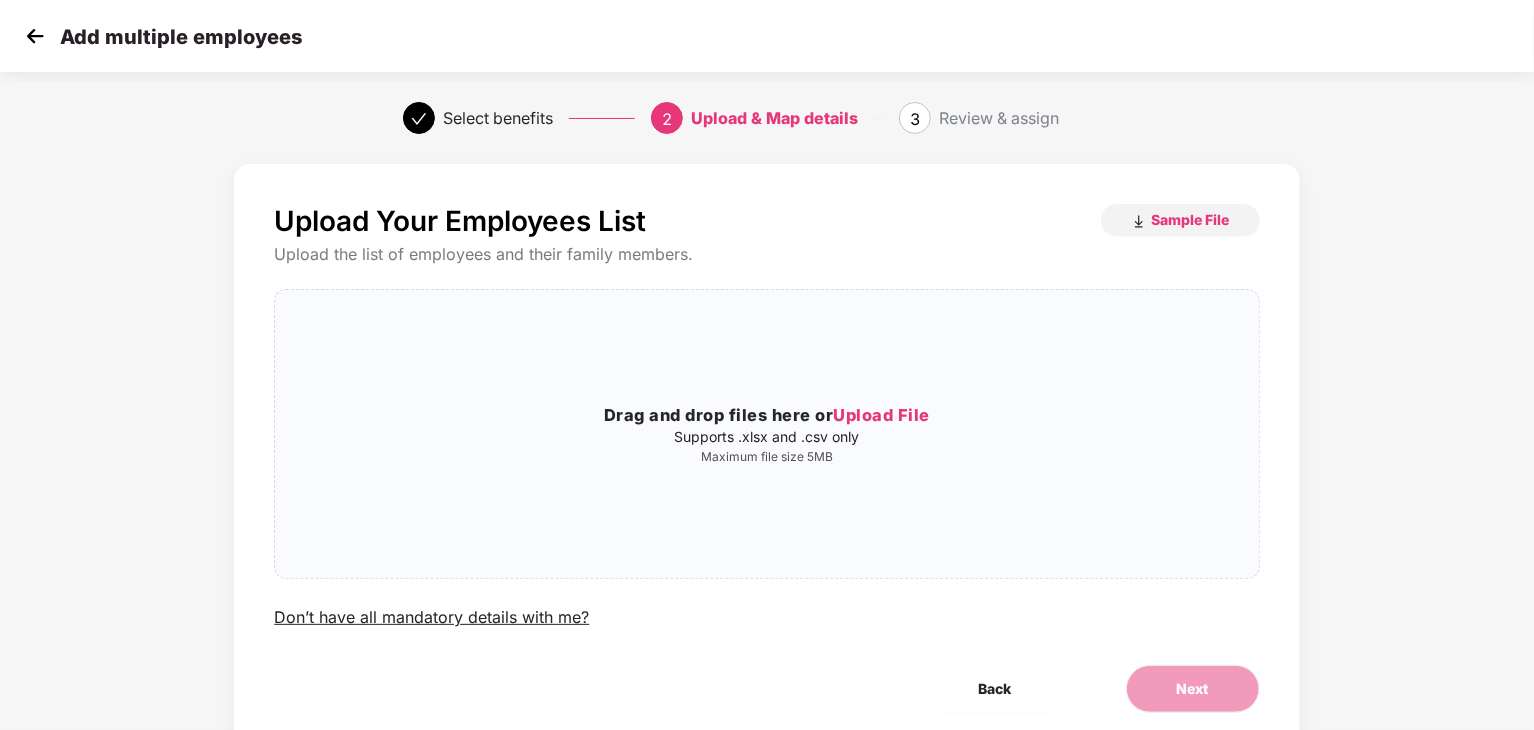 scroll, scrollTop: 73, scrollLeft: 1, axis: both 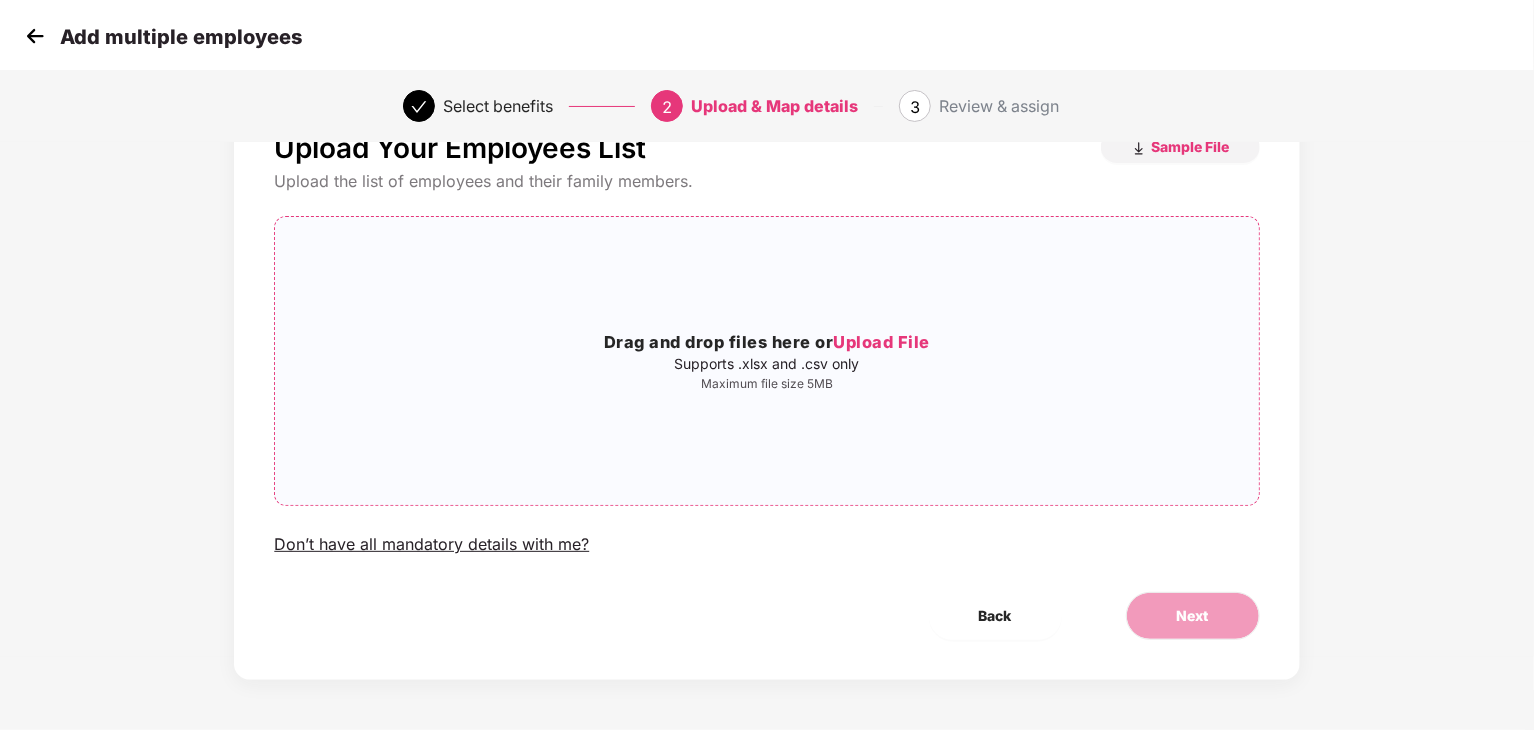 click on "Upload File" at bounding box center [881, 342] 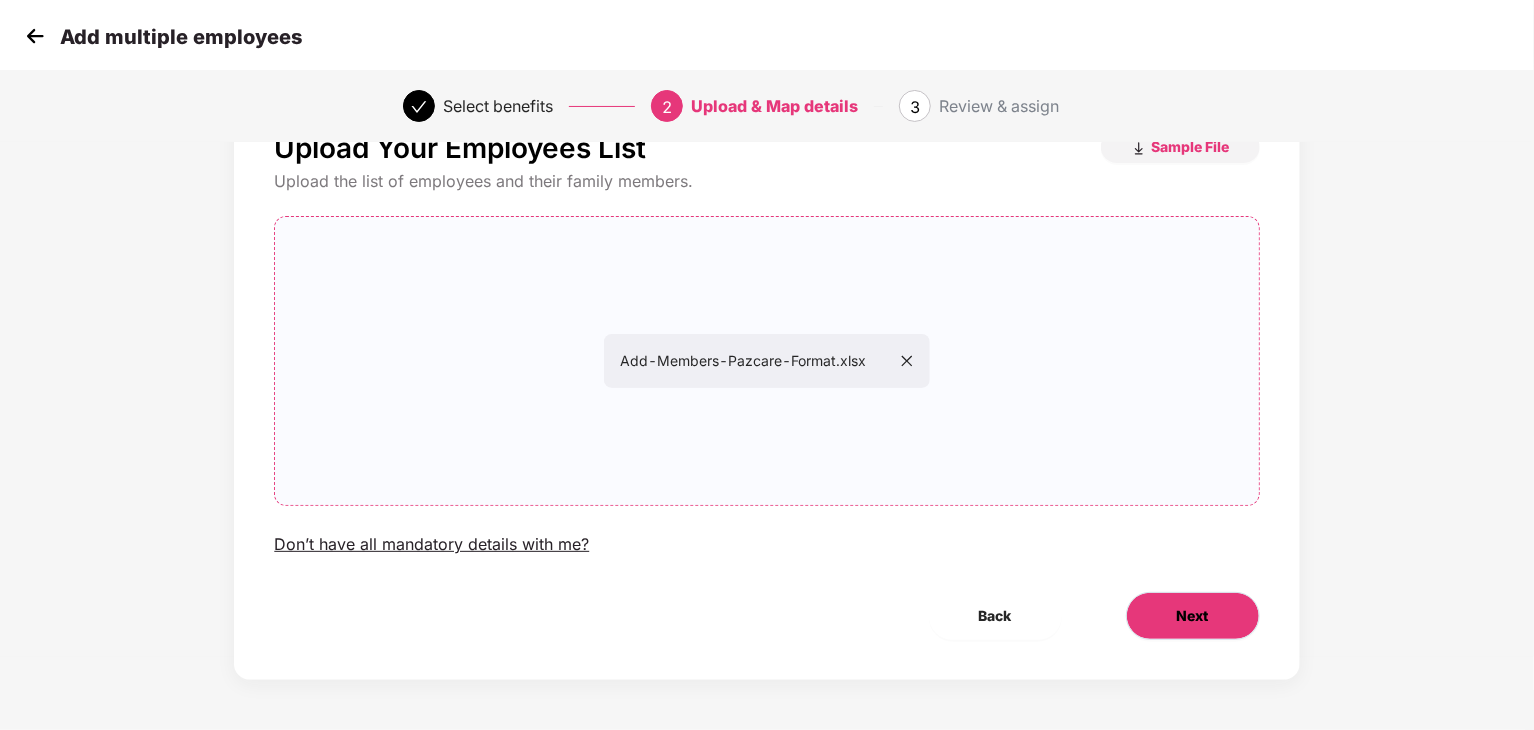 click on "Next" at bounding box center [1193, 616] 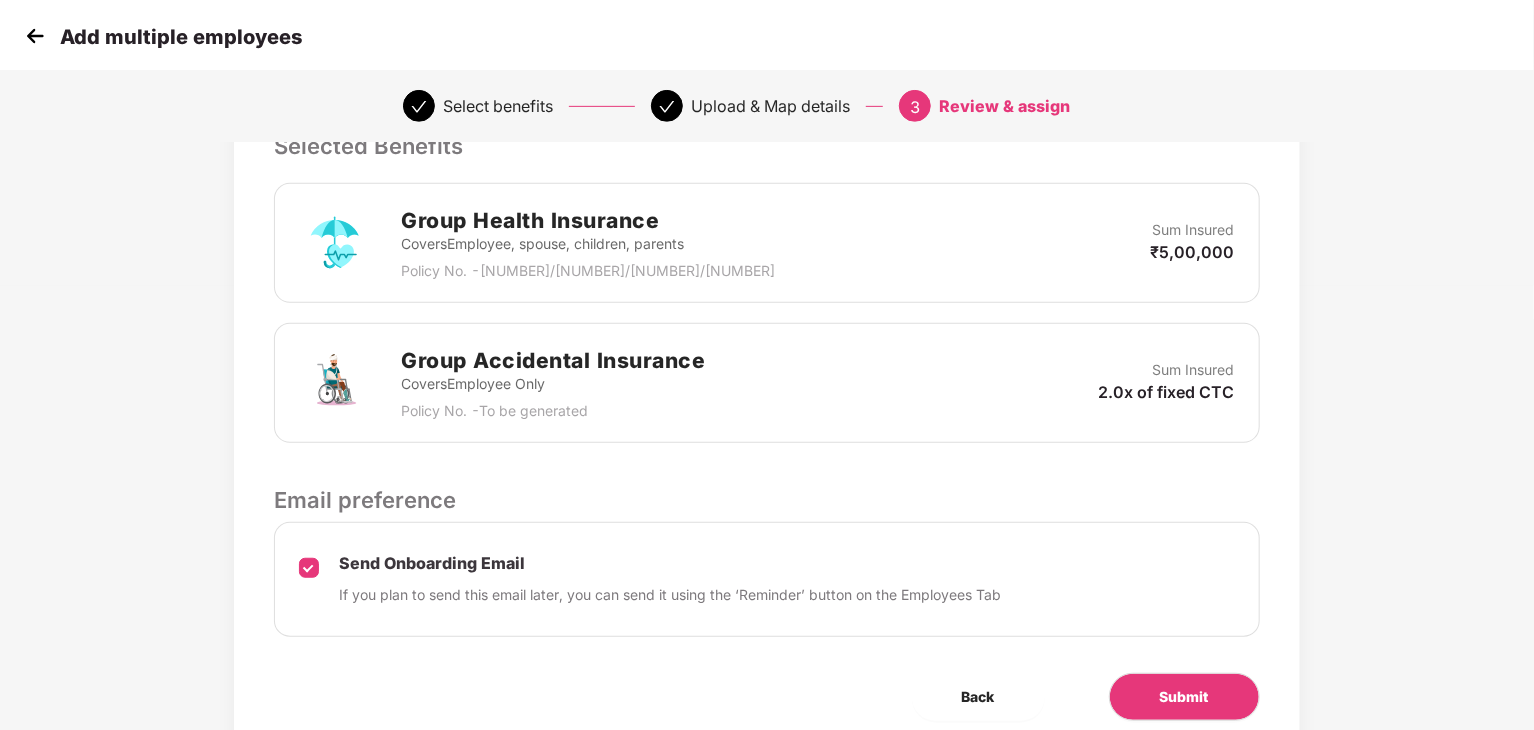 scroll, scrollTop: 523, scrollLeft: 1, axis: both 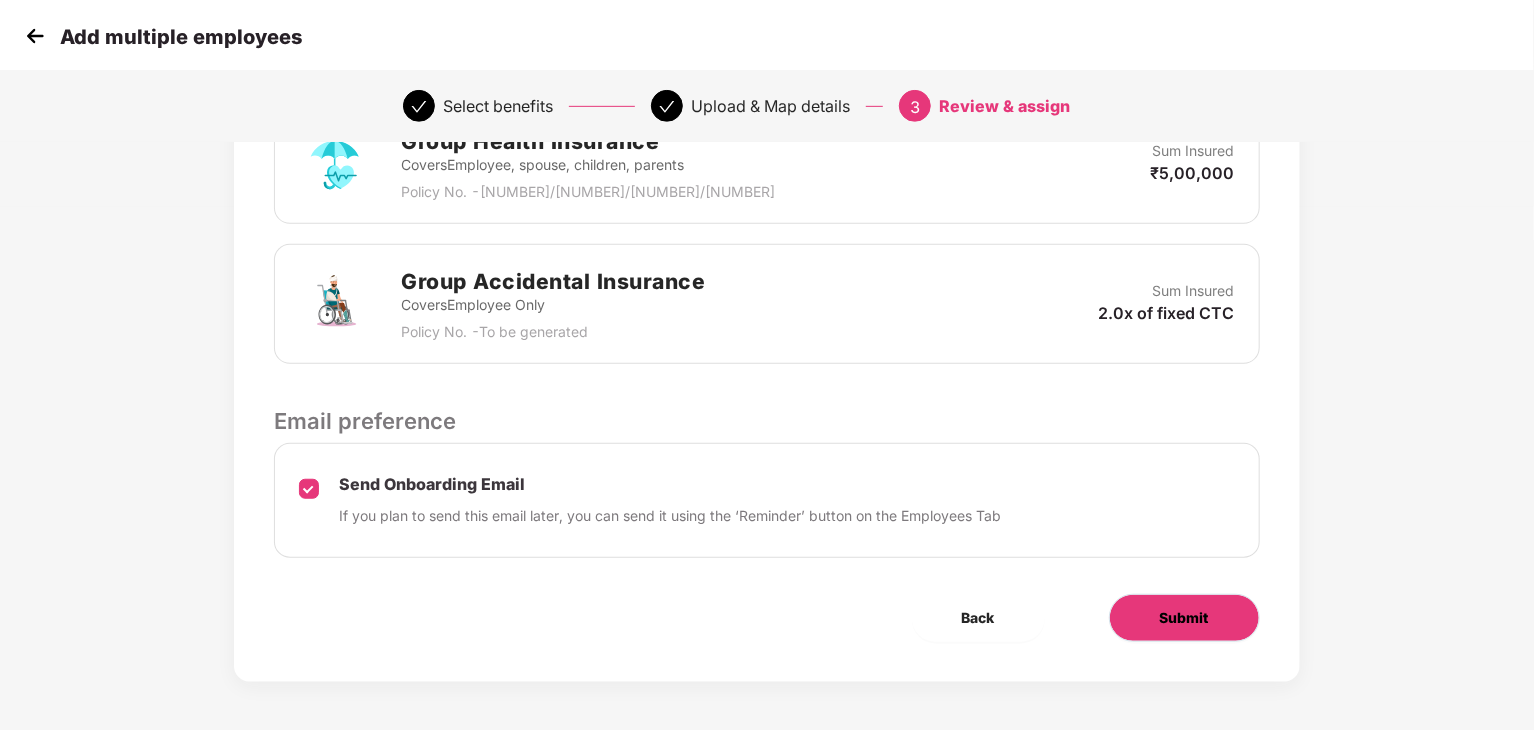 click on "Submit" at bounding box center [1184, 618] 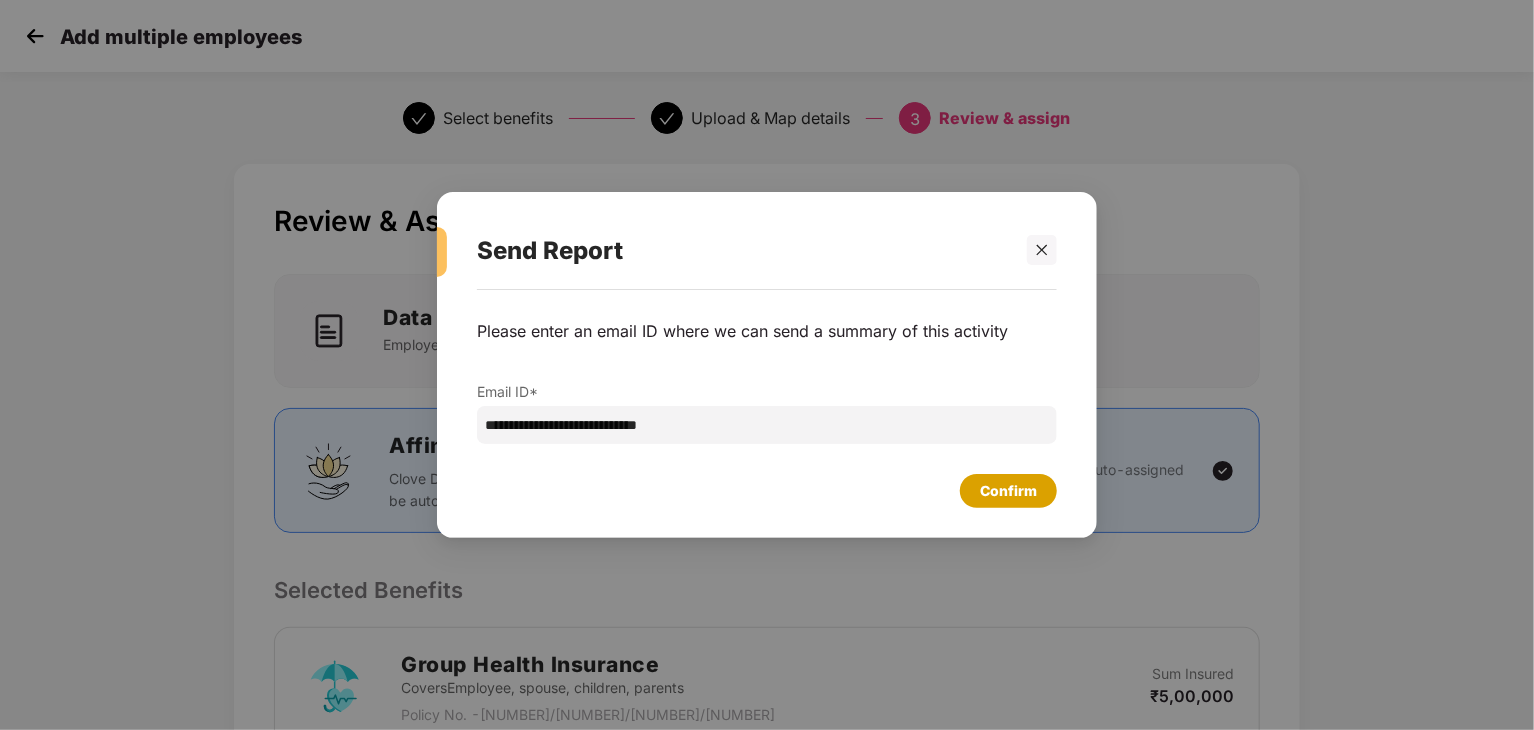 click on "Confirm" at bounding box center [1008, 491] 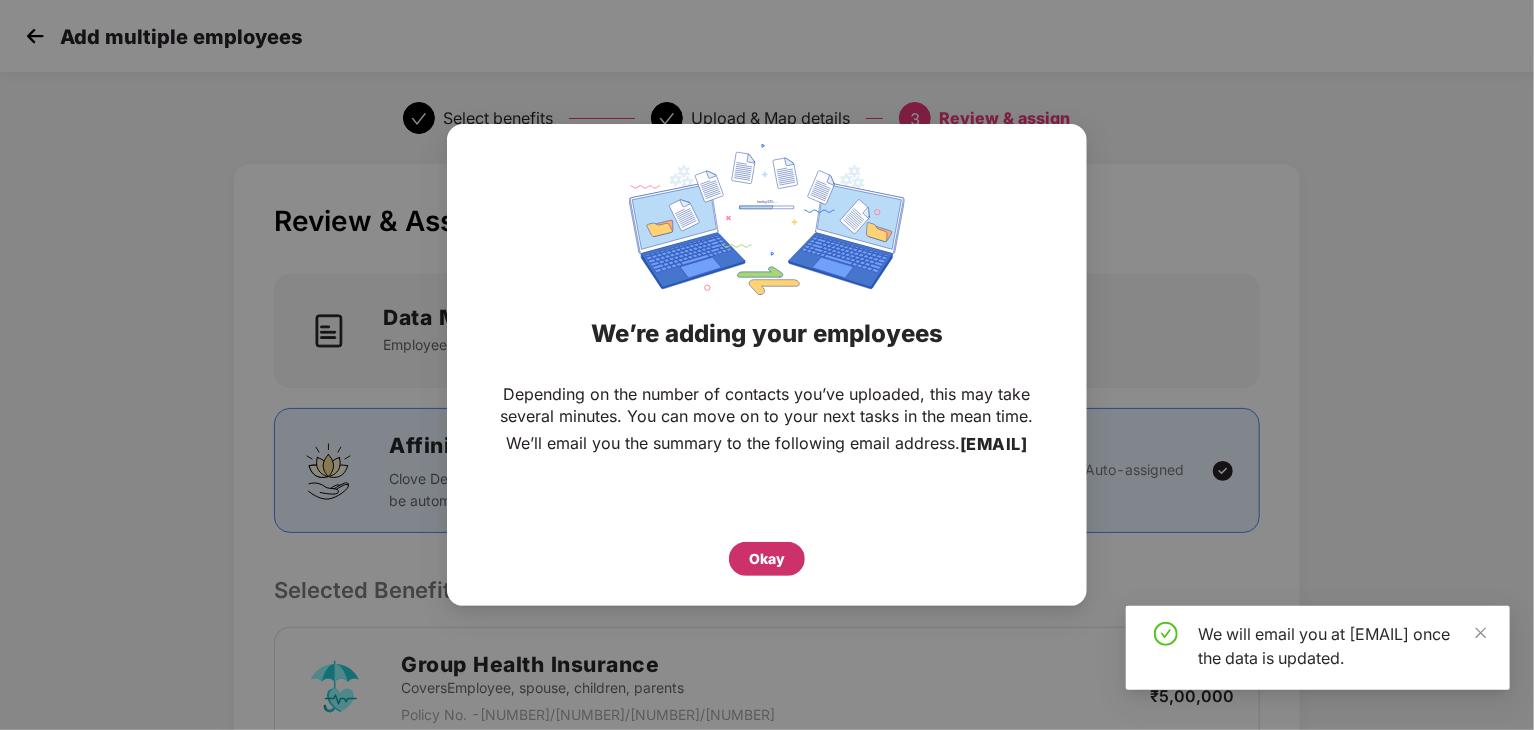 click on "Okay" at bounding box center (767, 559) 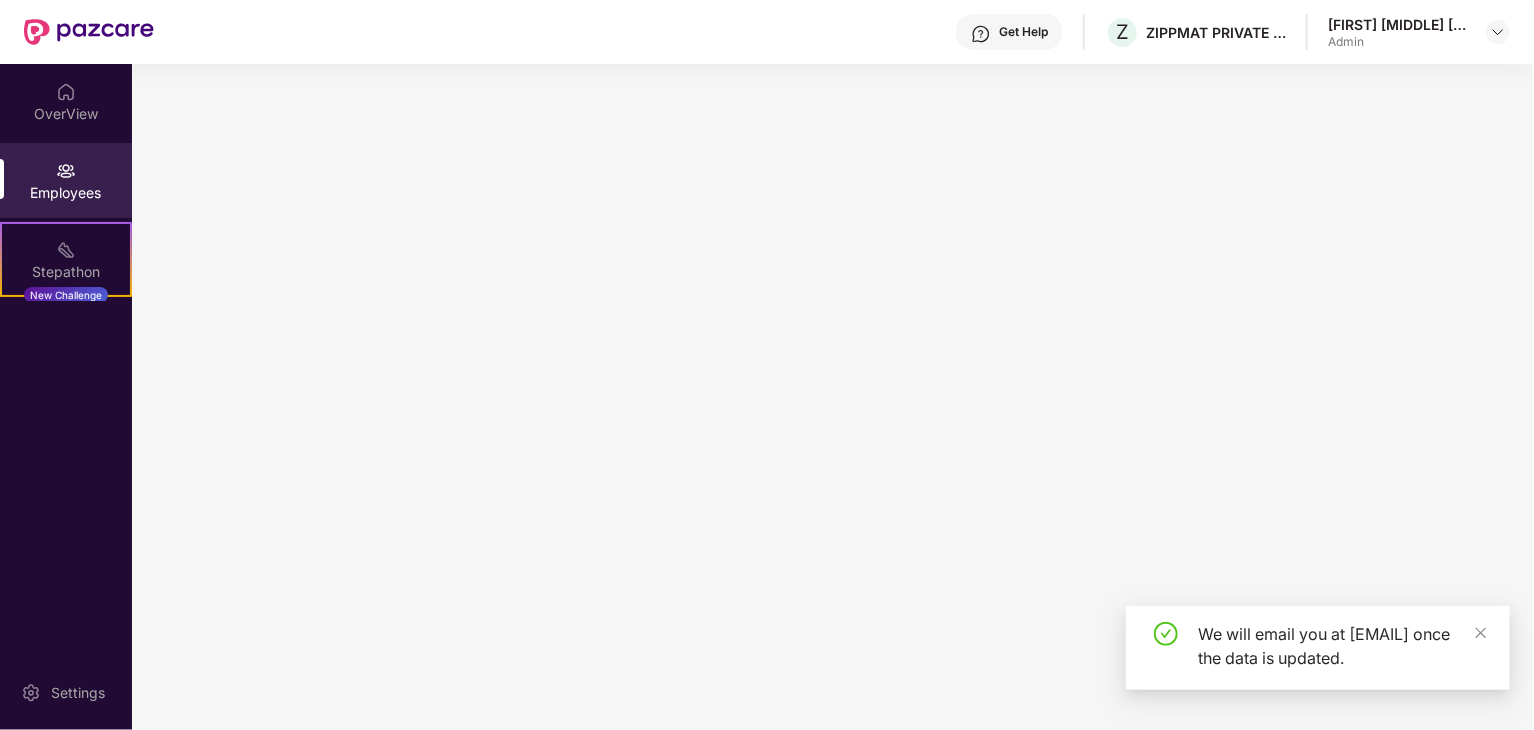 scroll, scrollTop: 0, scrollLeft: 0, axis: both 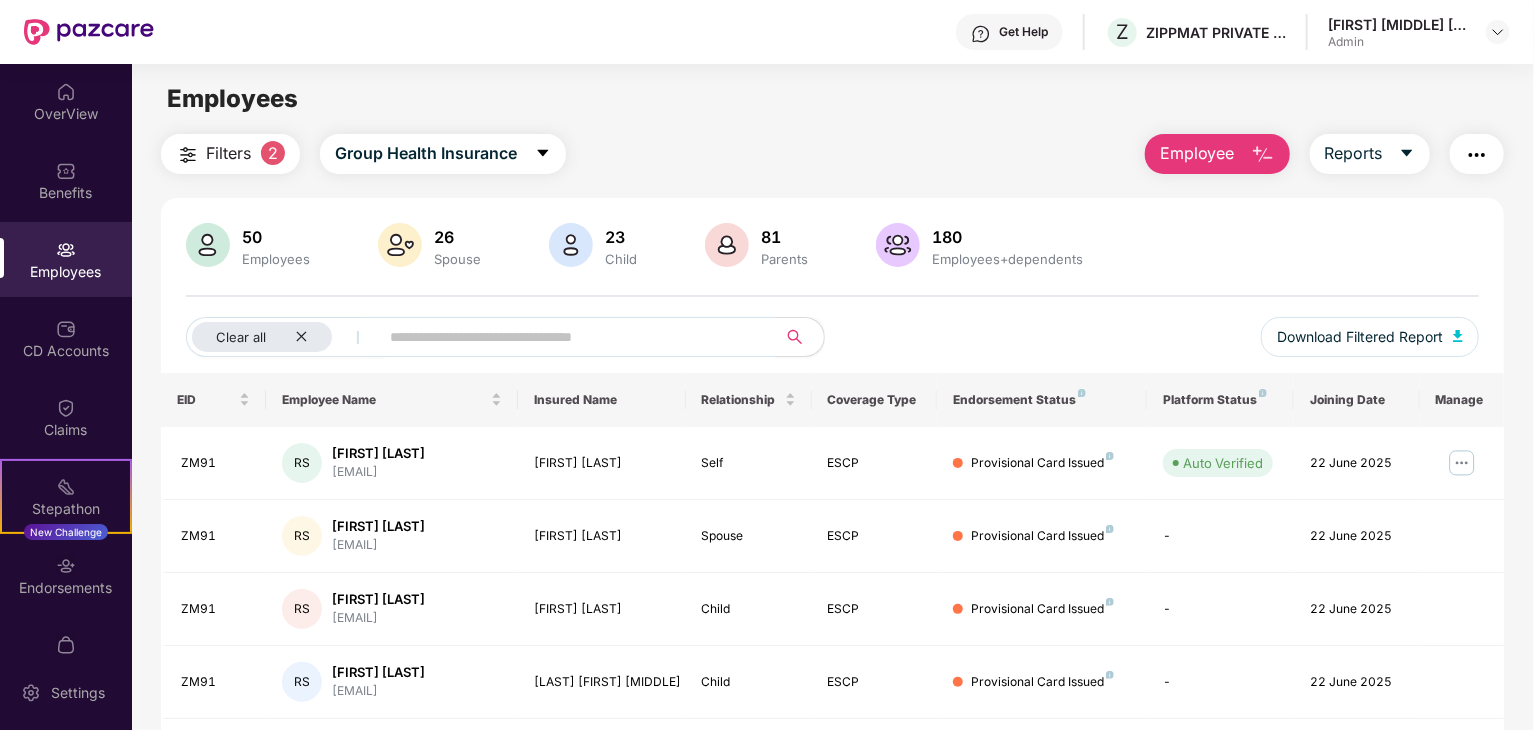 click on "Employees" at bounding box center (276, 259) 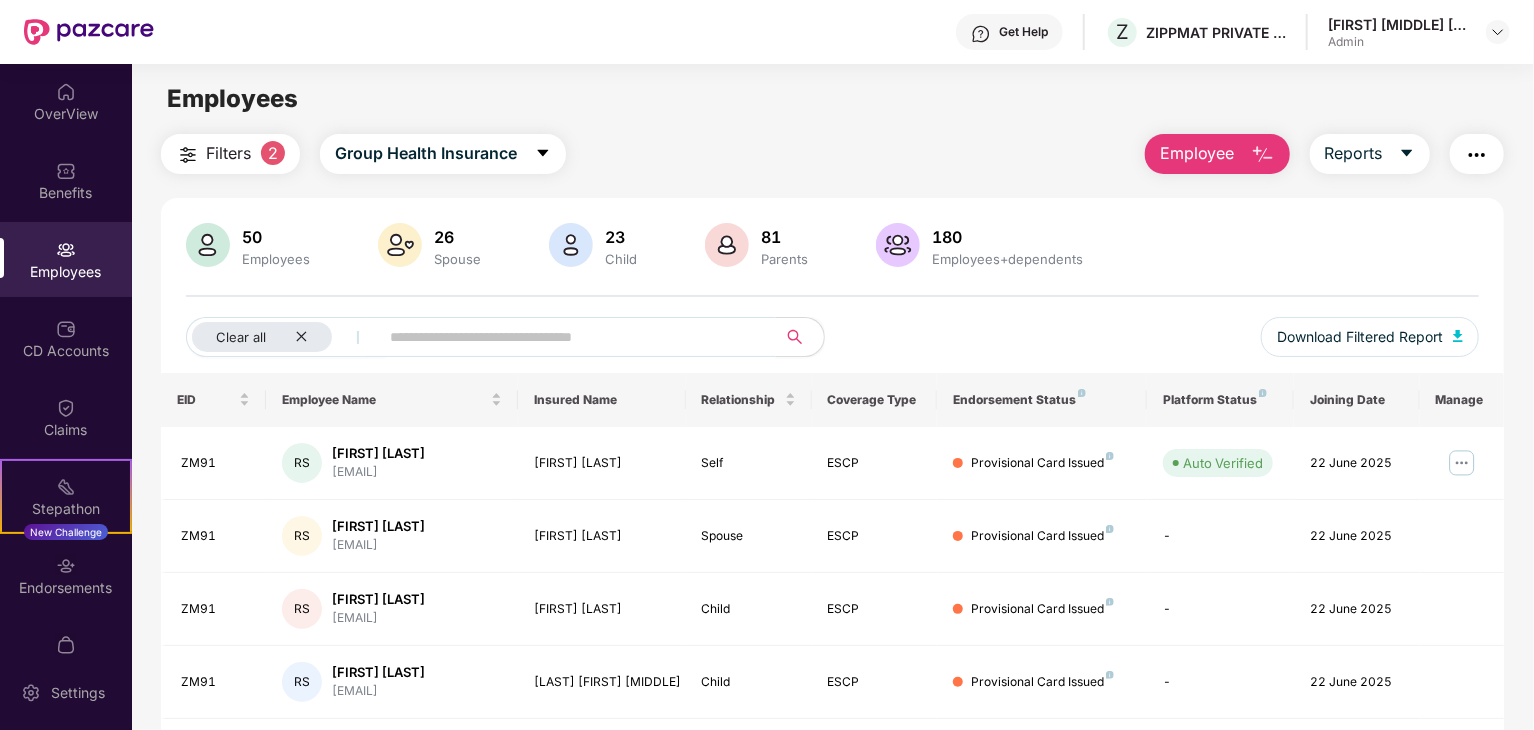 click at bounding box center (569, 337) 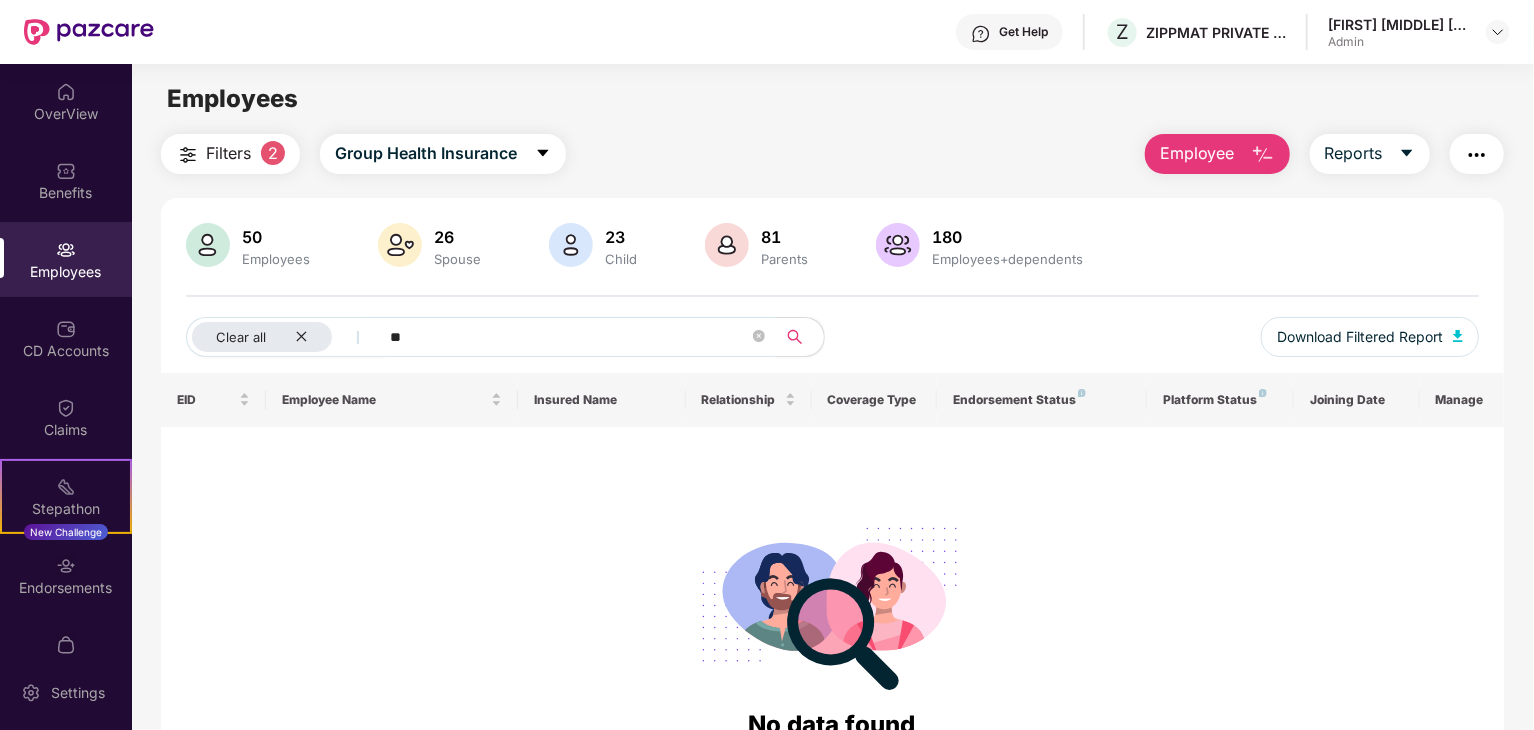 type on "*" 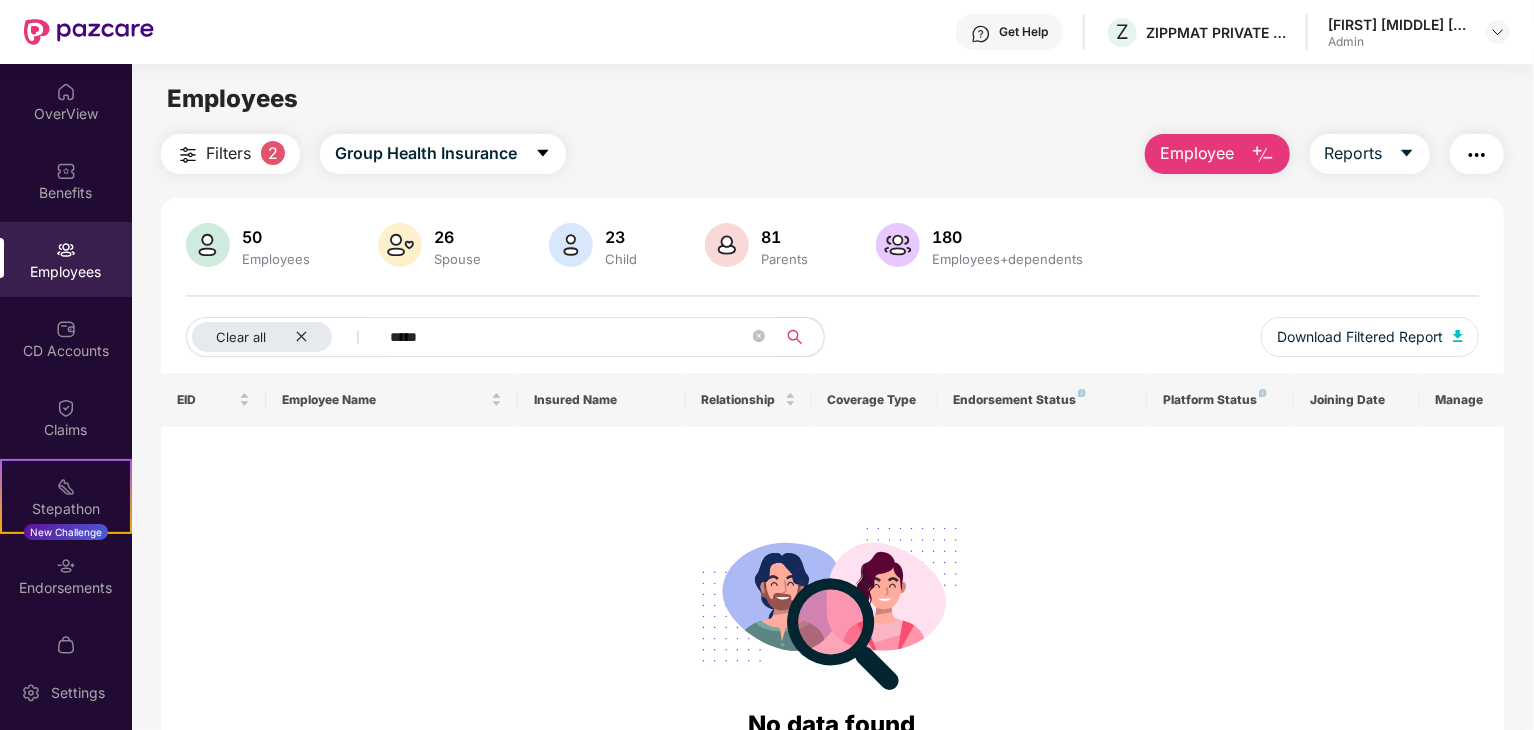 type on "*****" 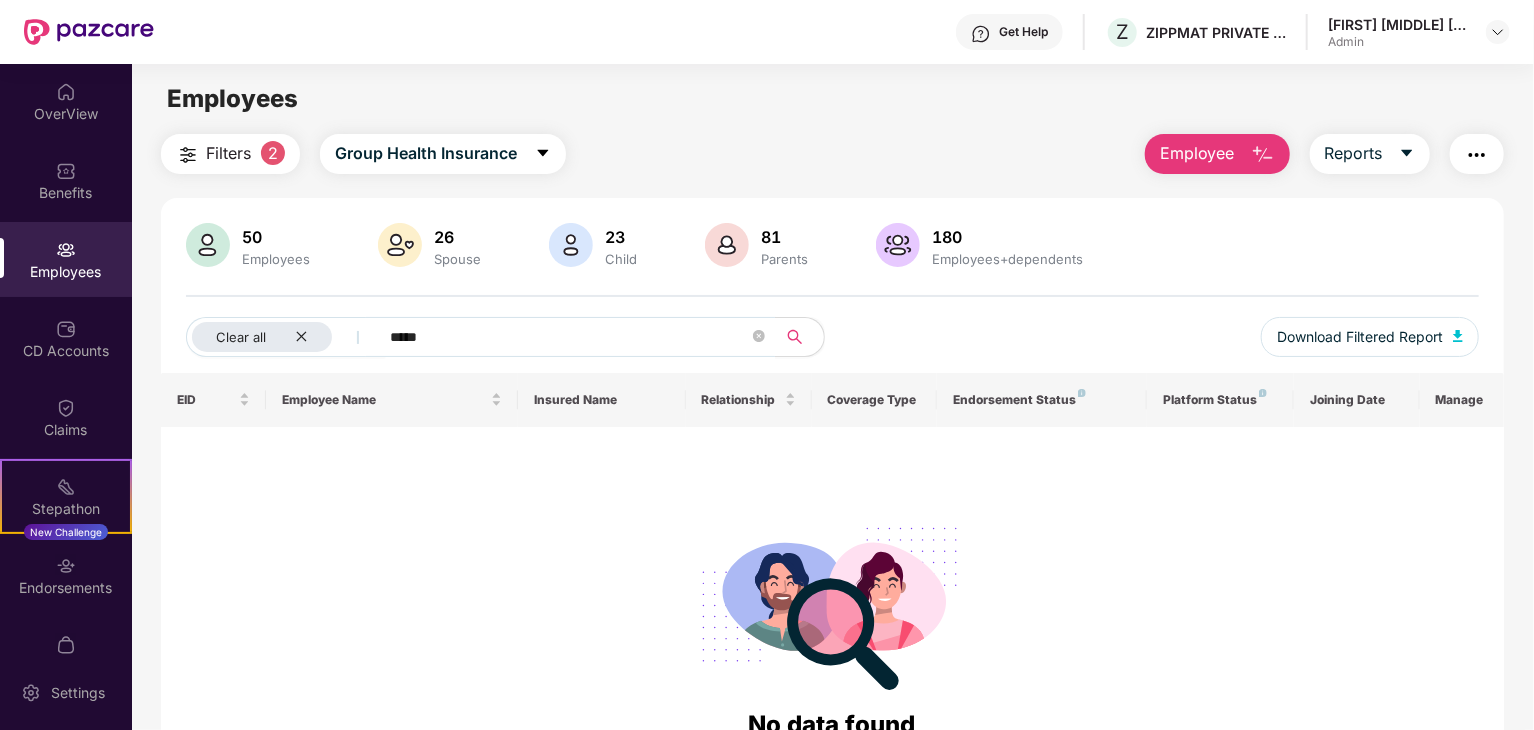 click on "50 Employees 26 Spouse 23 Child 81 Parents 180 Employees+dependents Clear all ***** Download Filtered Report" at bounding box center [832, 298] 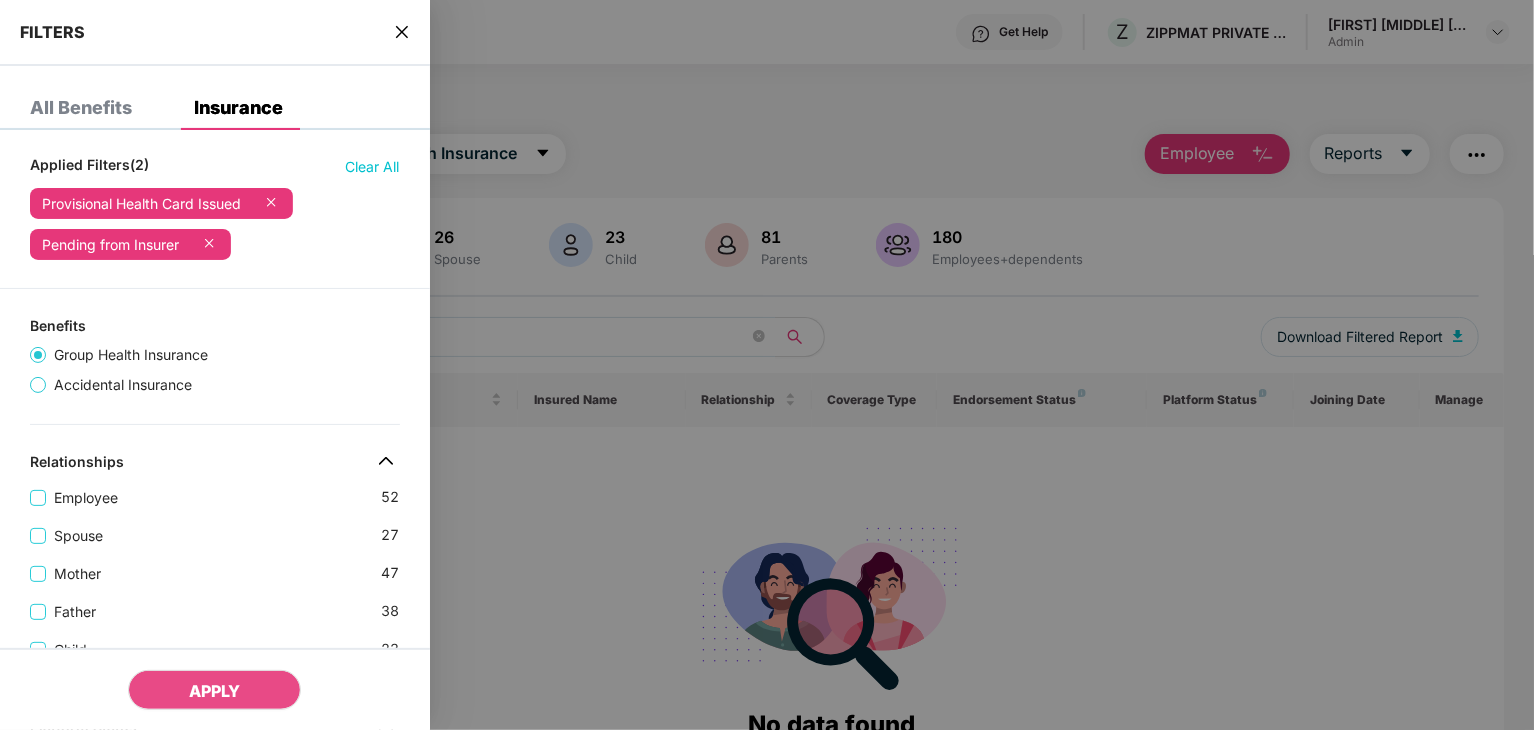 click at bounding box center [261, 203] 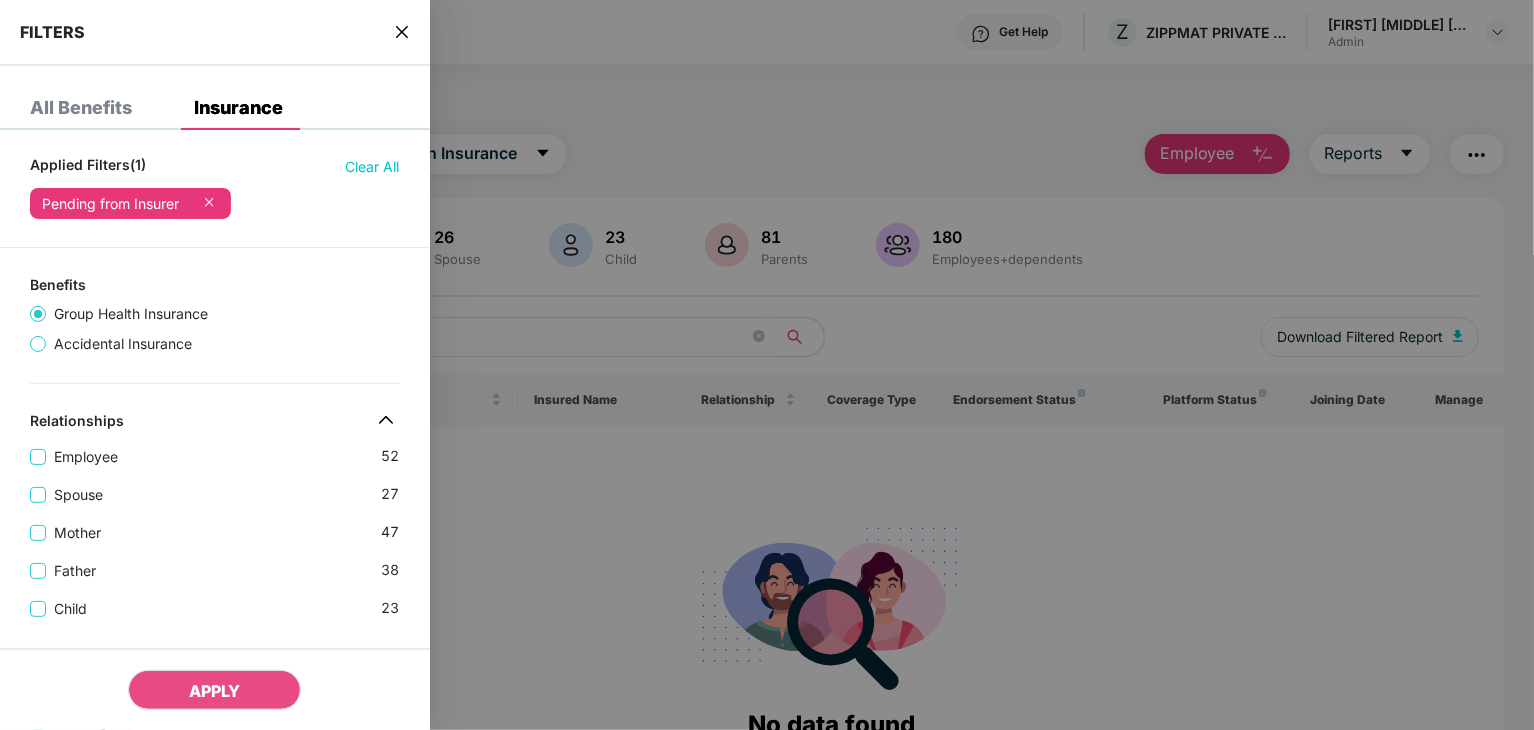 click 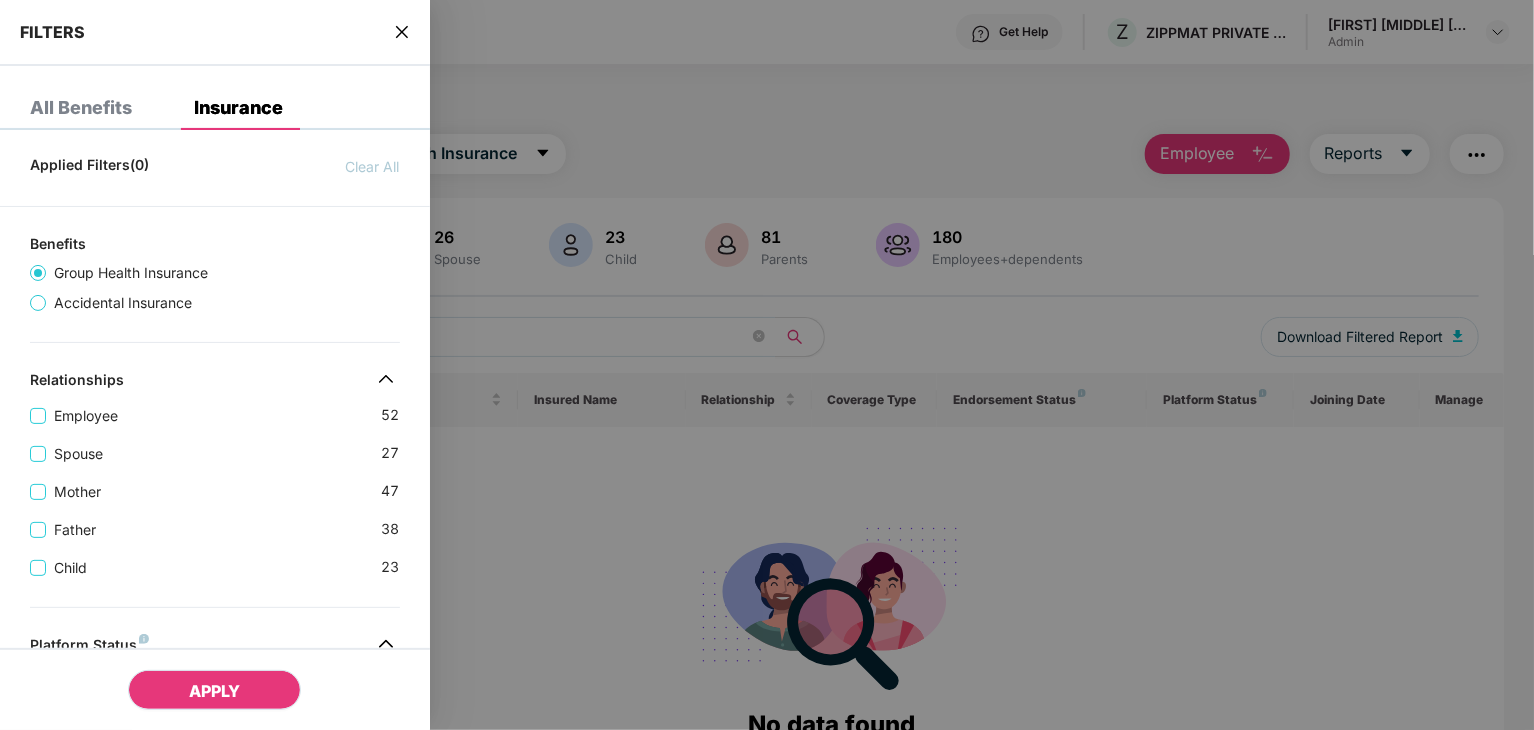 click on "APPLY" at bounding box center [214, 691] 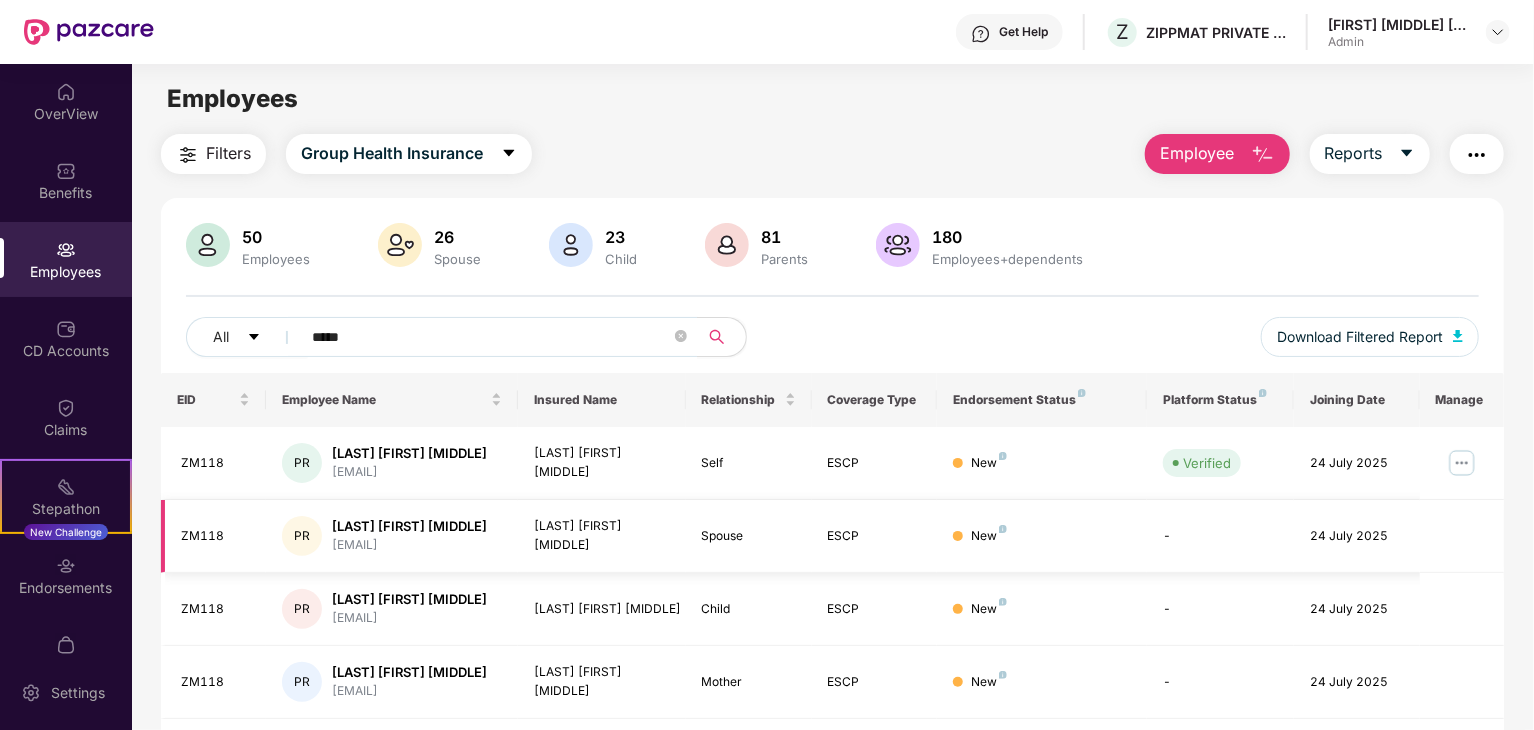 scroll, scrollTop: 64, scrollLeft: 0, axis: vertical 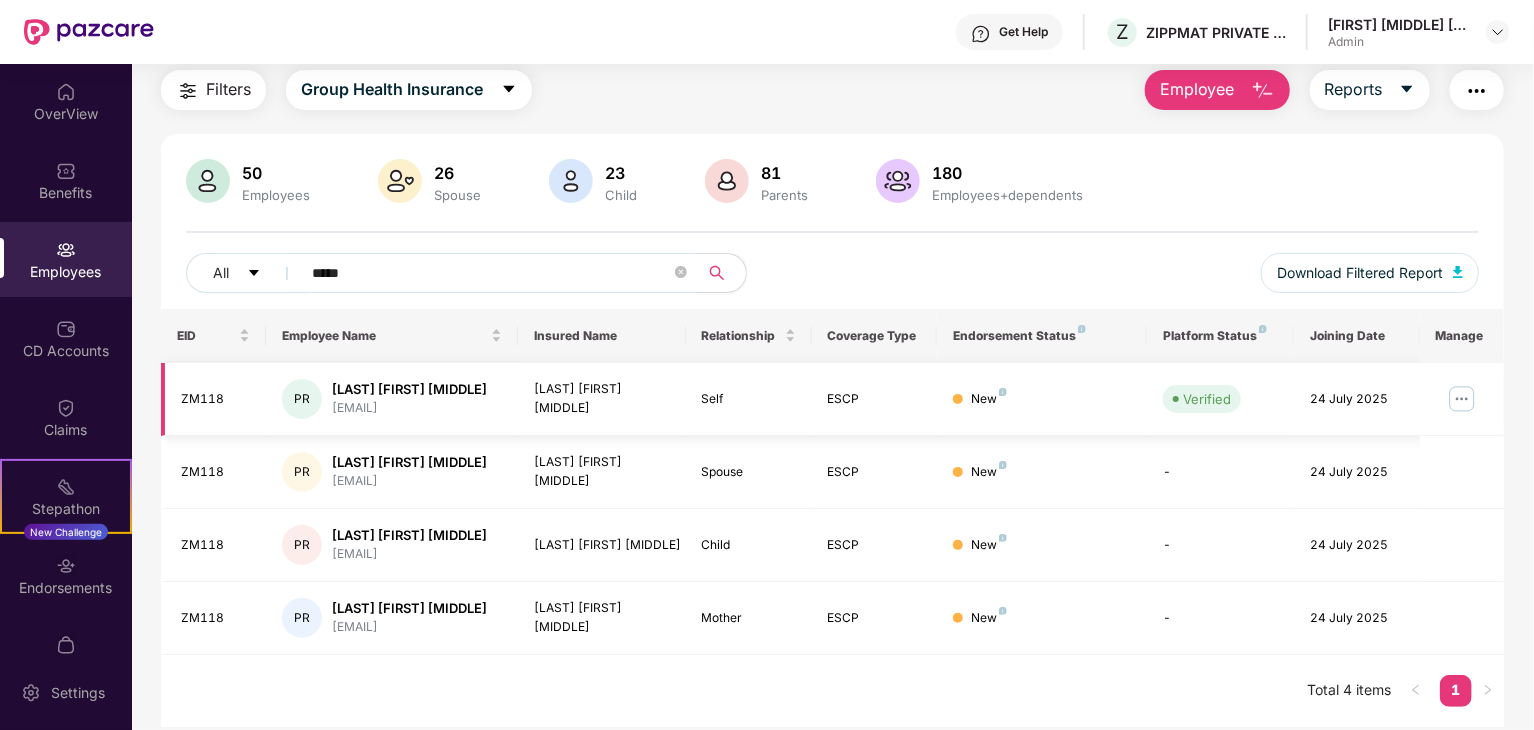 click at bounding box center [1462, 399] 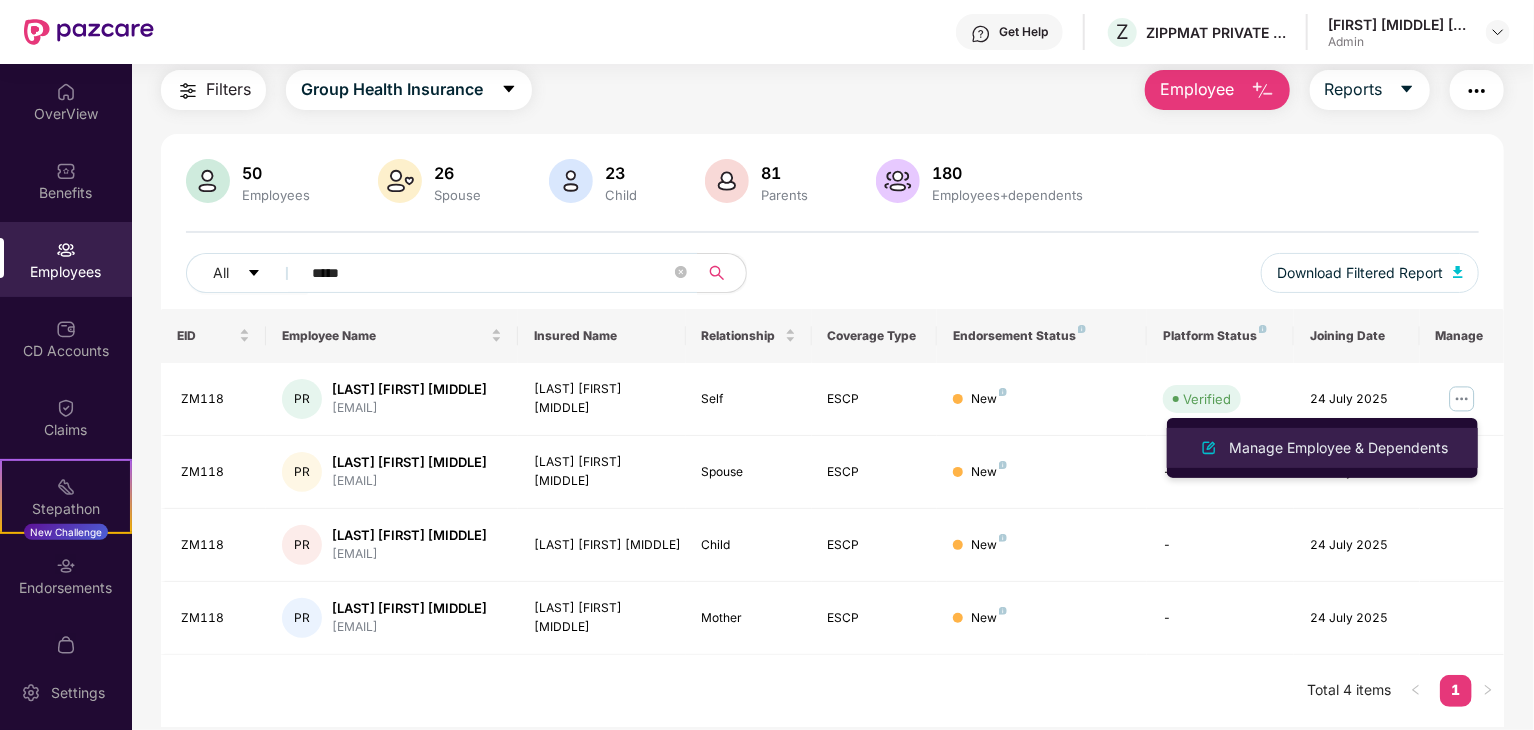 click on "Manage Employee & Dependents" at bounding box center (1322, 448) 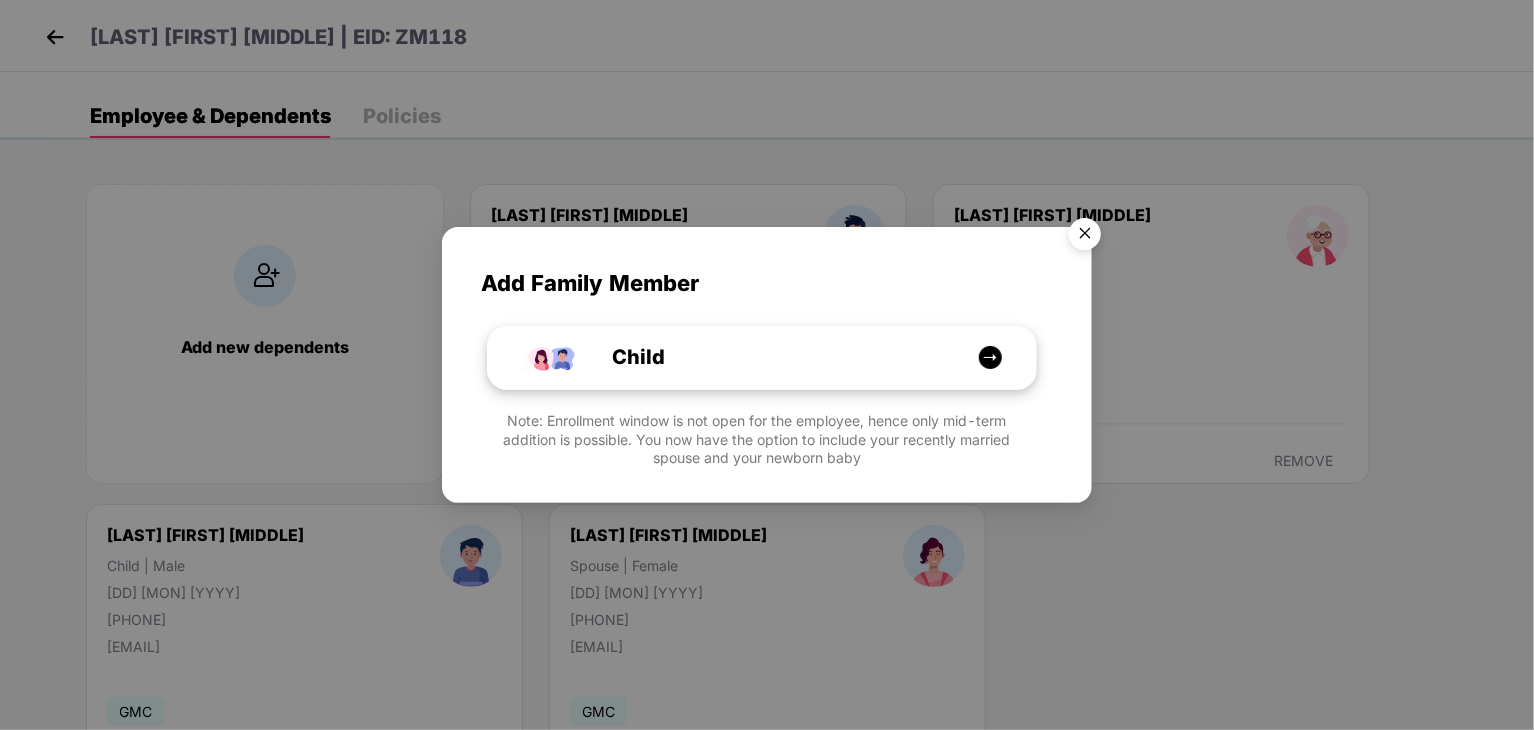 click at bounding box center (990, 357) 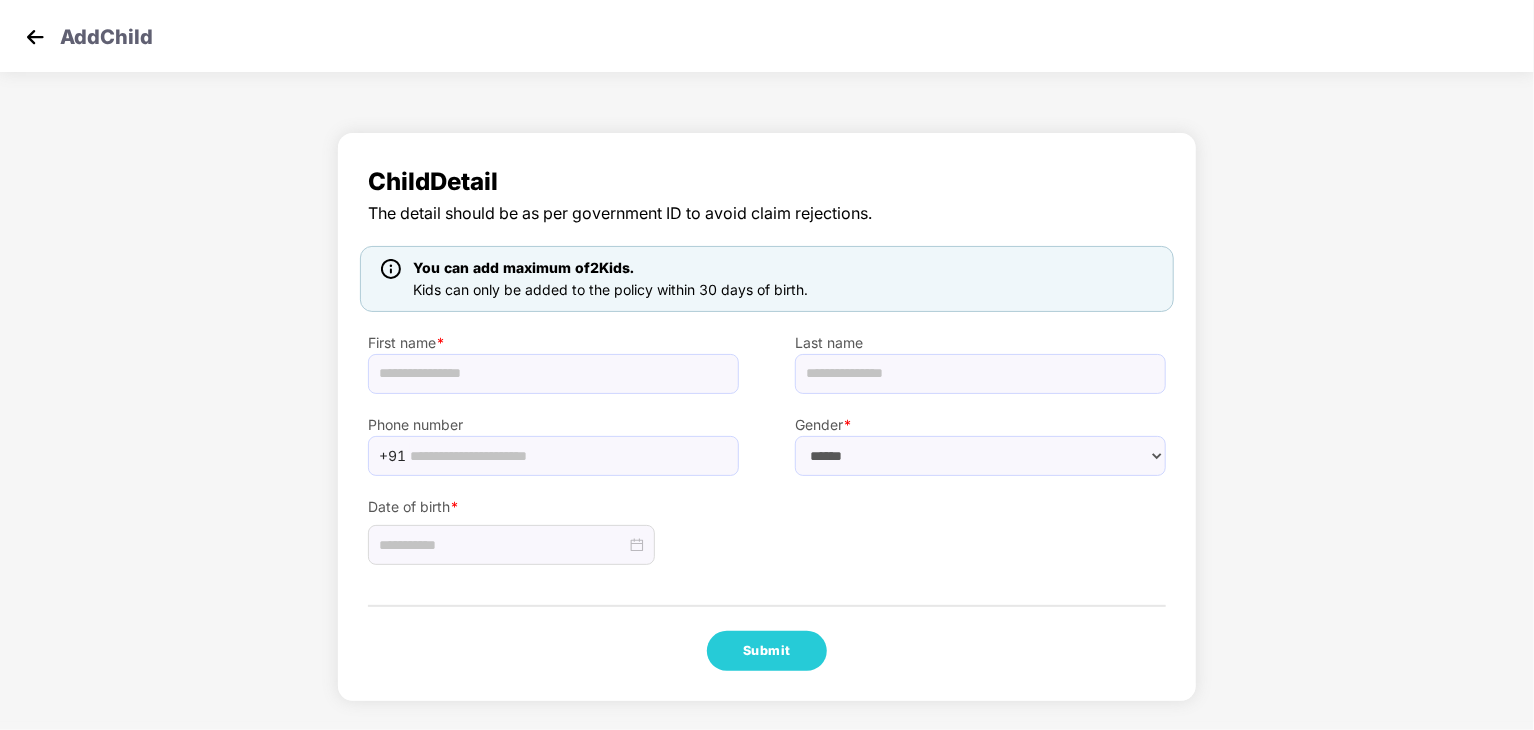 click on "Add  Child" at bounding box center (767, 36) 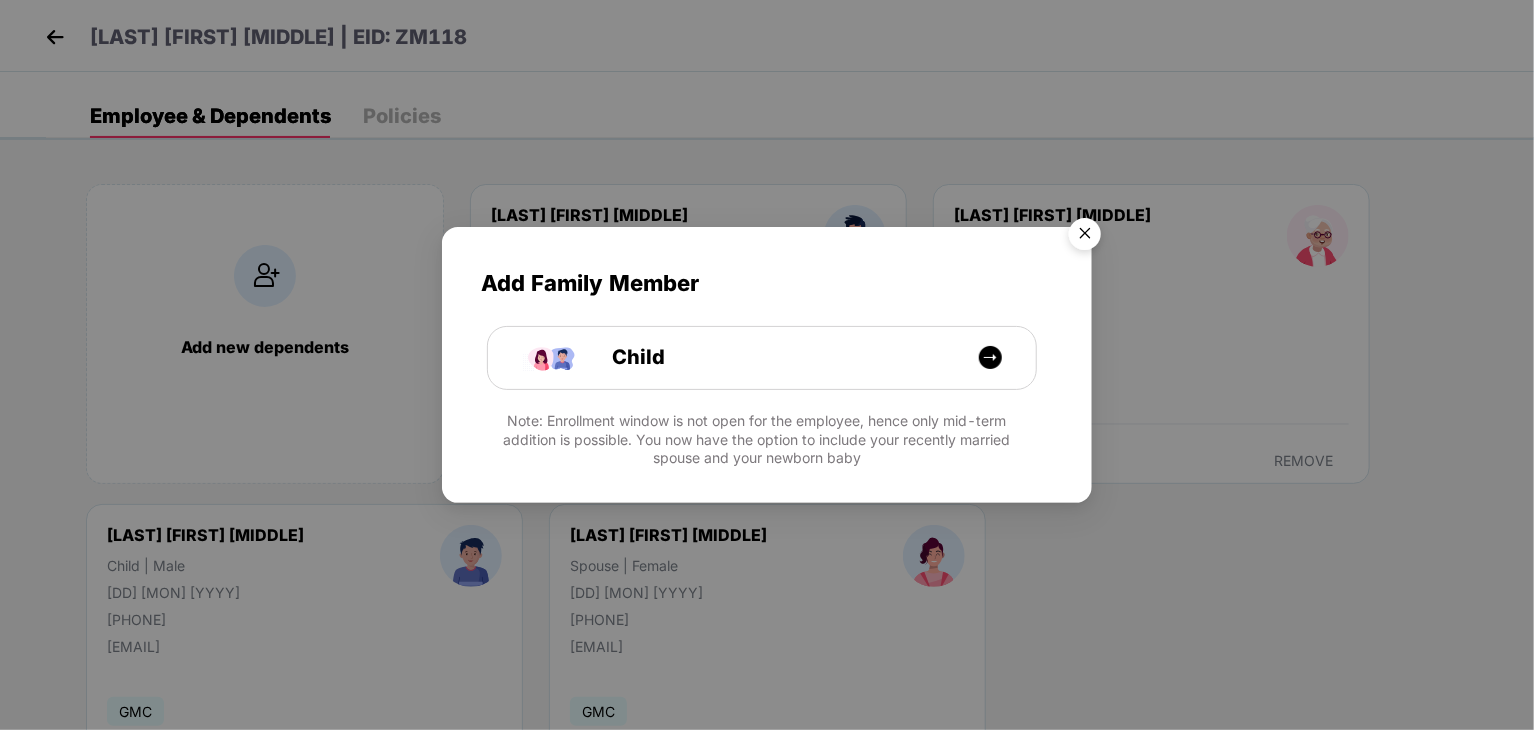 click at bounding box center [1085, 237] 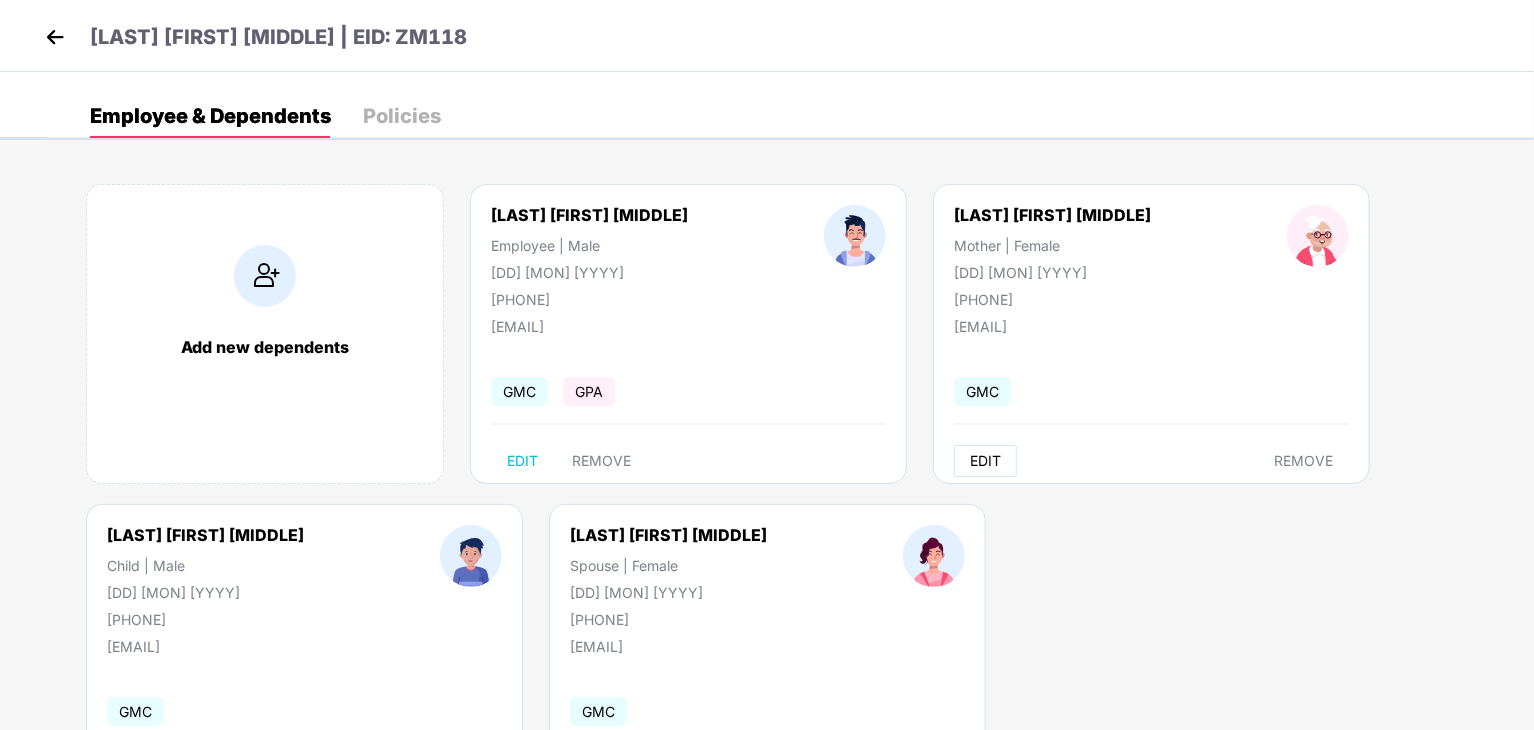 click on "EDIT" at bounding box center (985, 461) 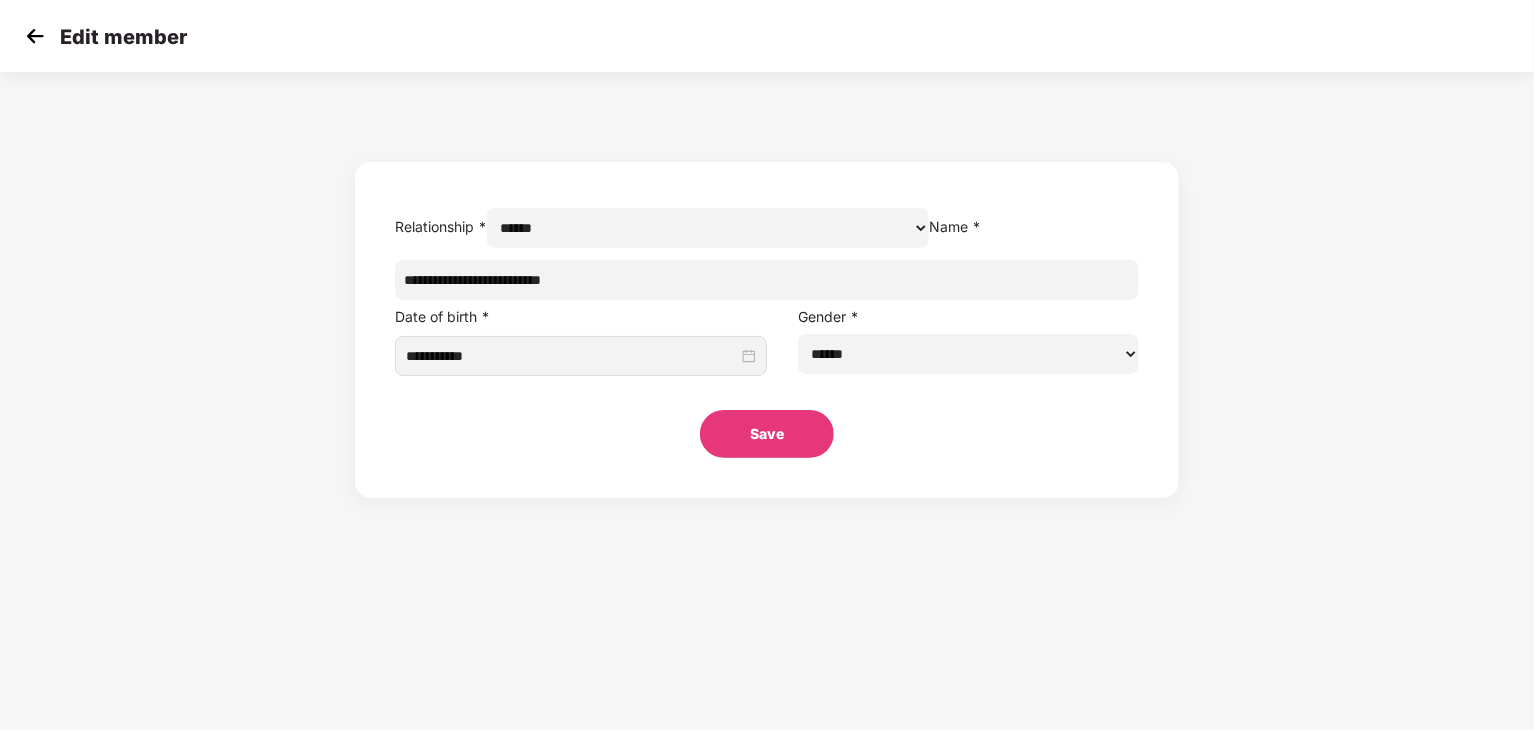 click on "**********" at bounding box center (767, 330) 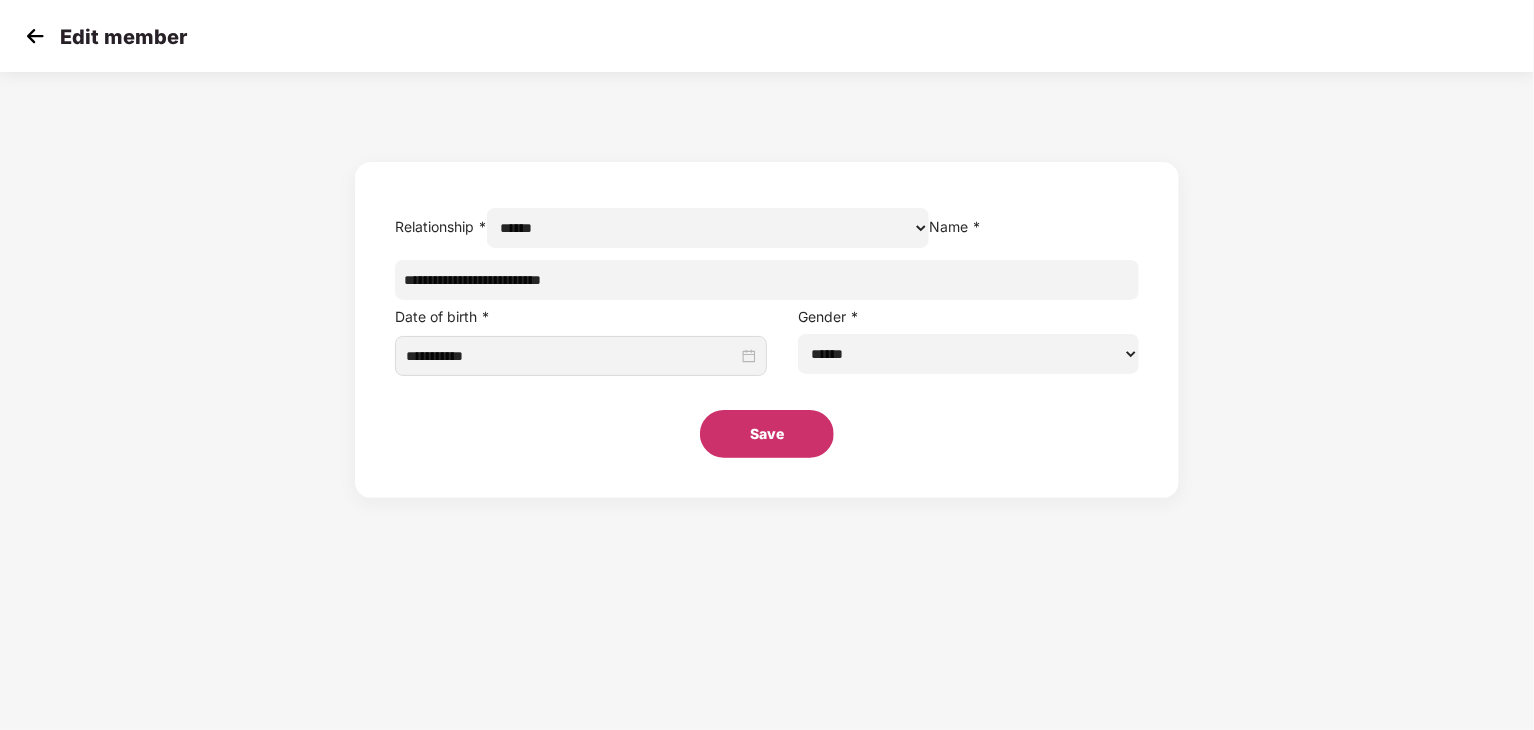 type on "**********" 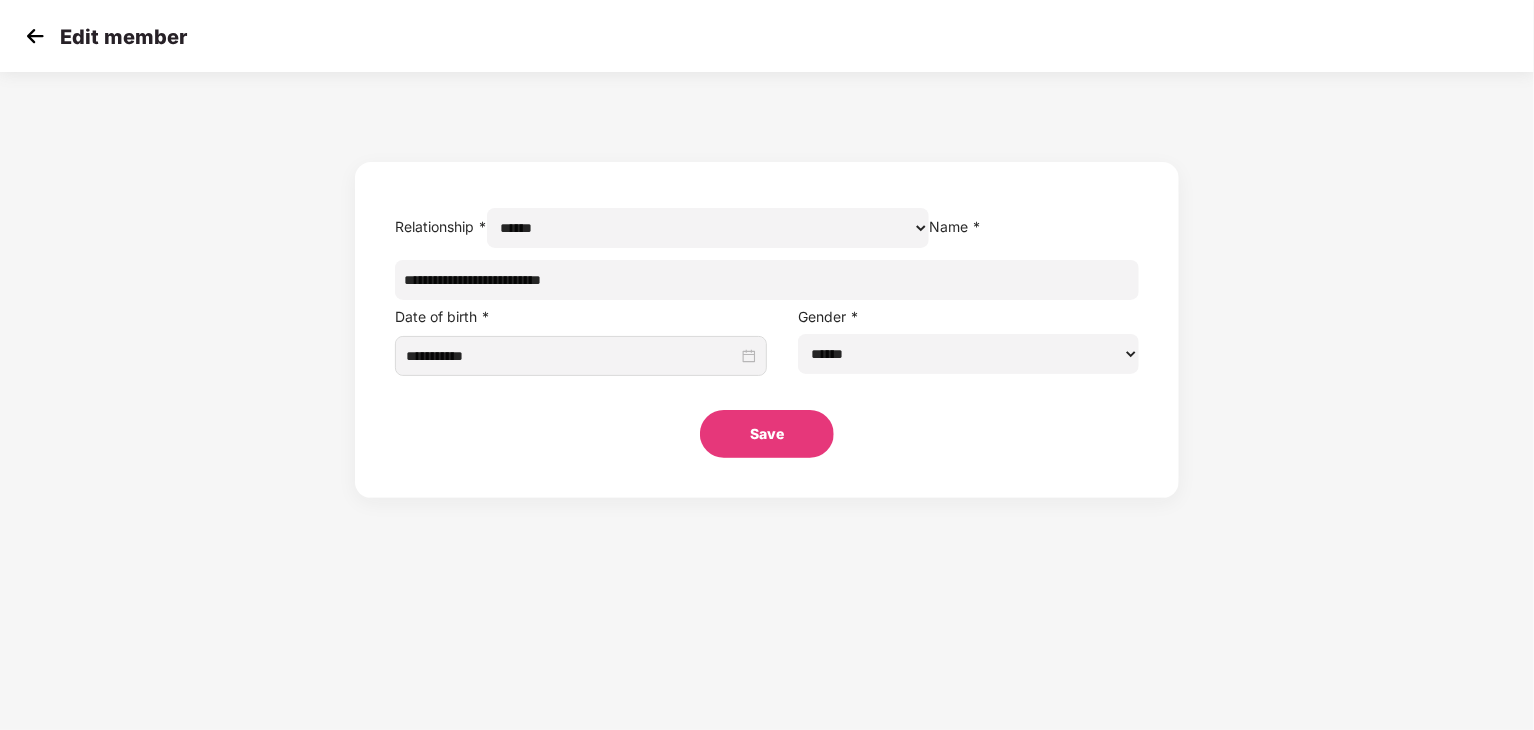 click on "Save" at bounding box center (767, 434) 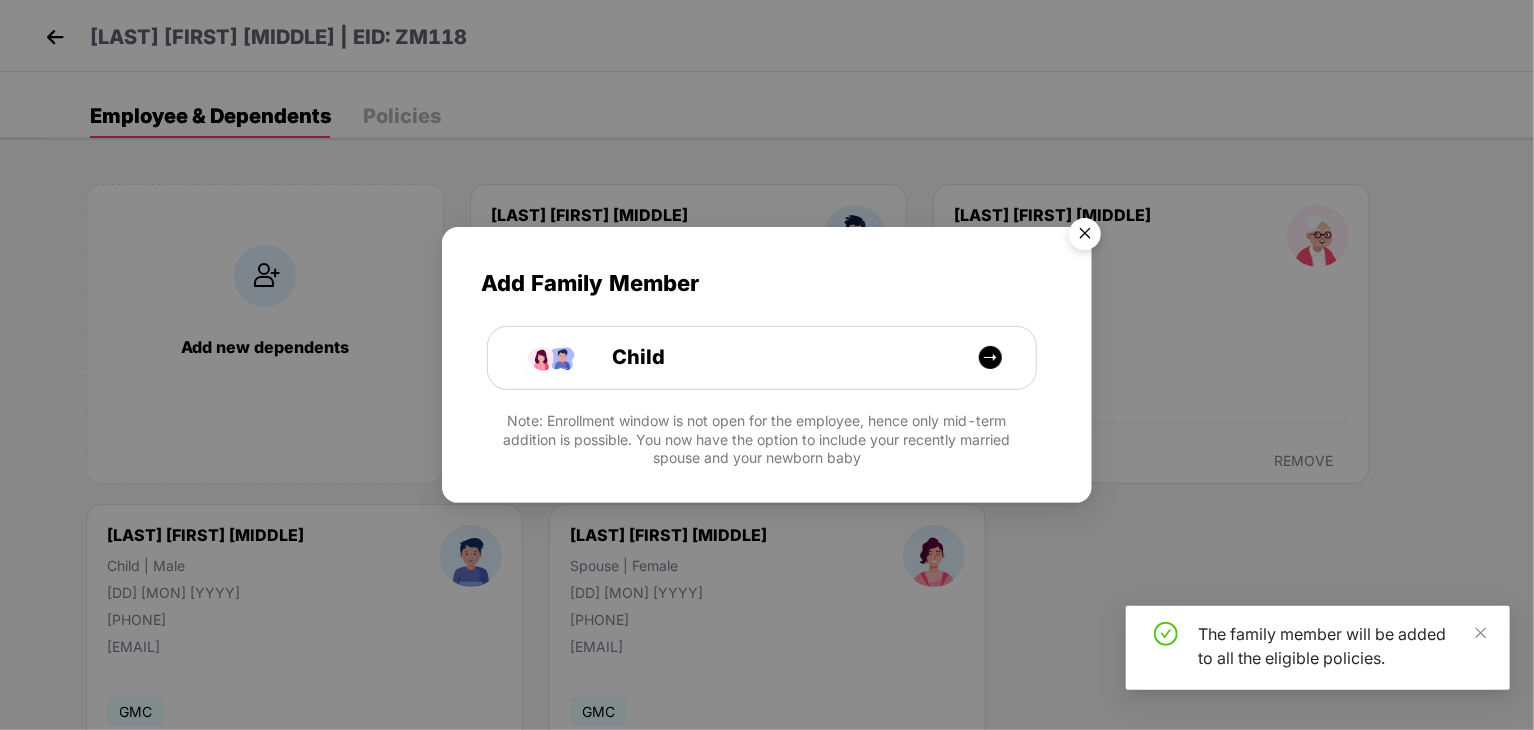 click at bounding box center [1085, 237] 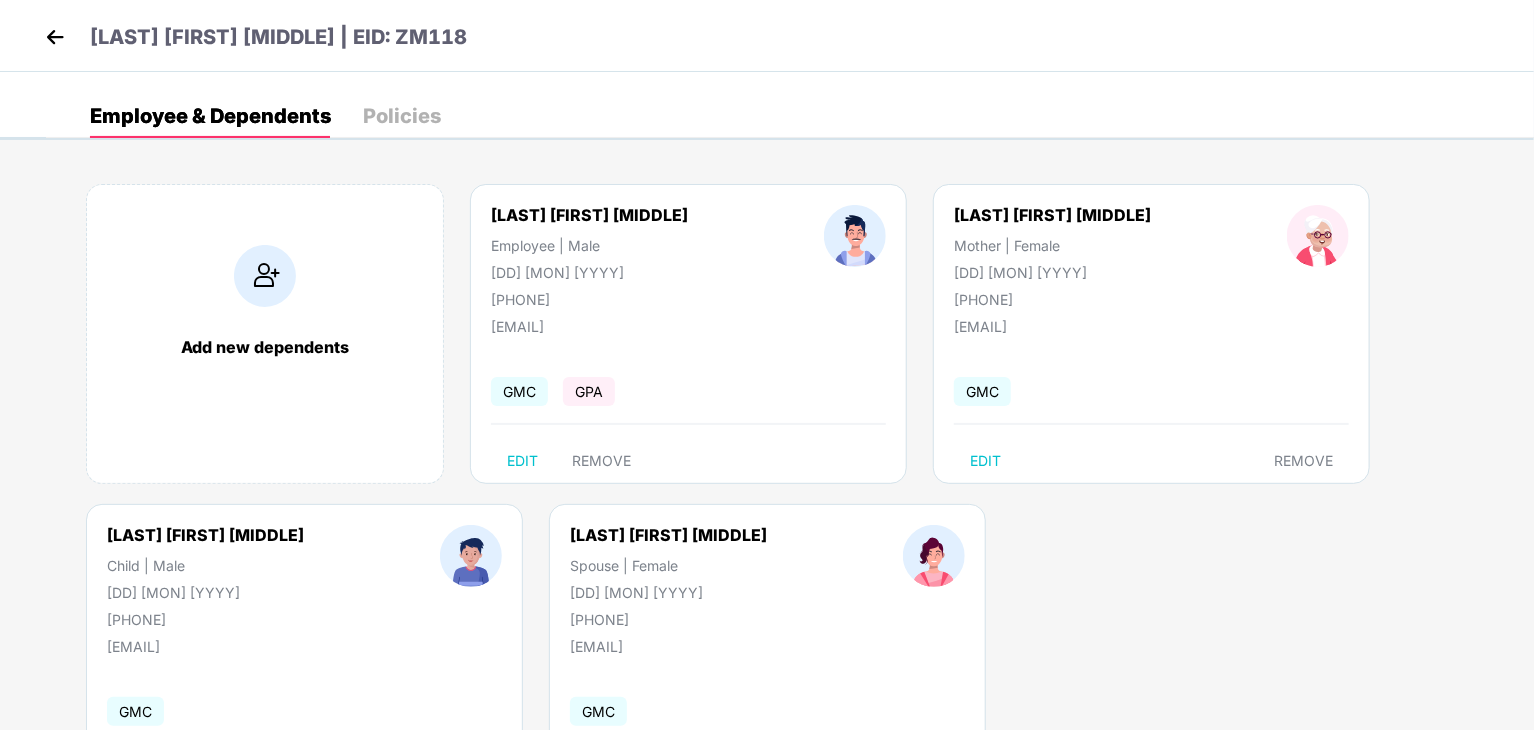 scroll, scrollTop: 124, scrollLeft: 0, axis: vertical 